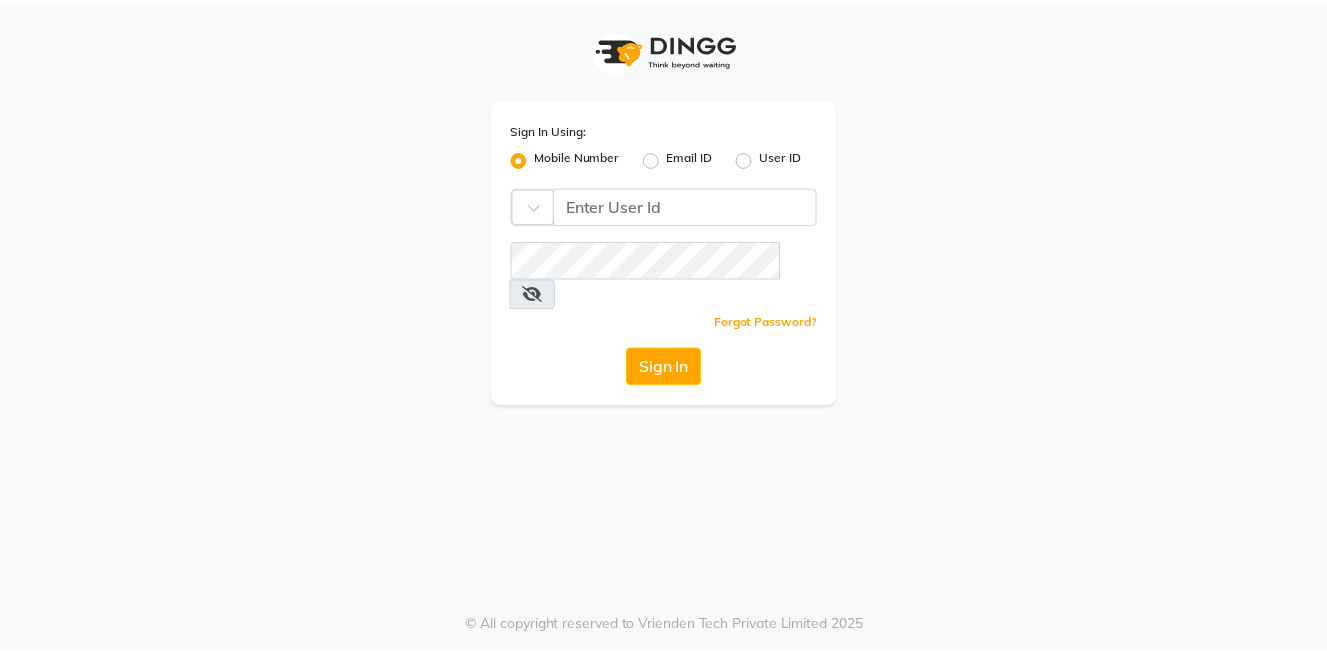 scroll, scrollTop: 0, scrollLeft: 0, axis: both 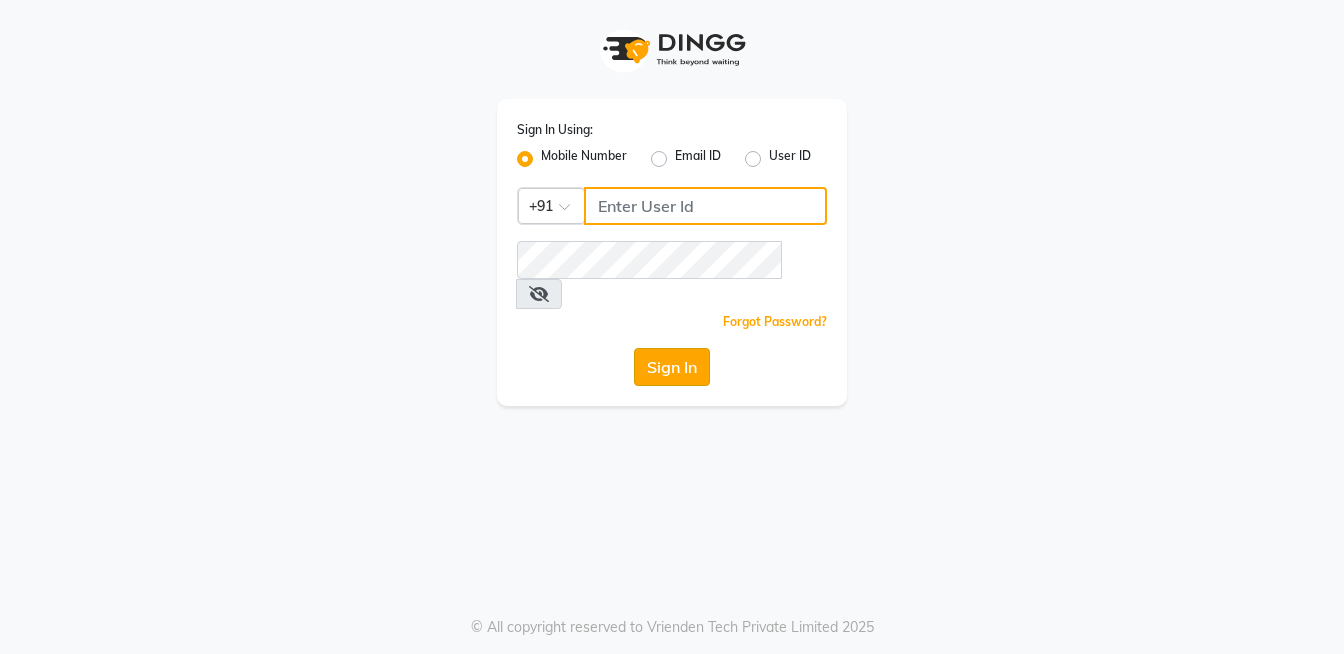 type on "[PHONE]" 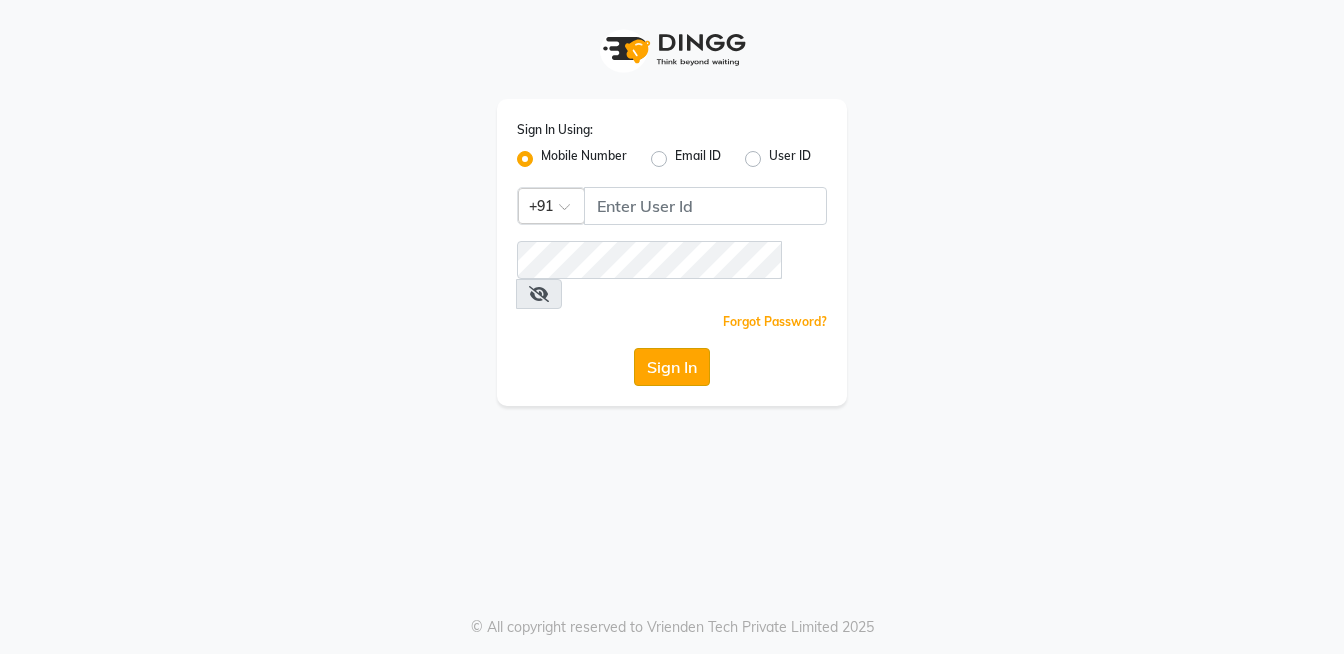 click on "Sign In" 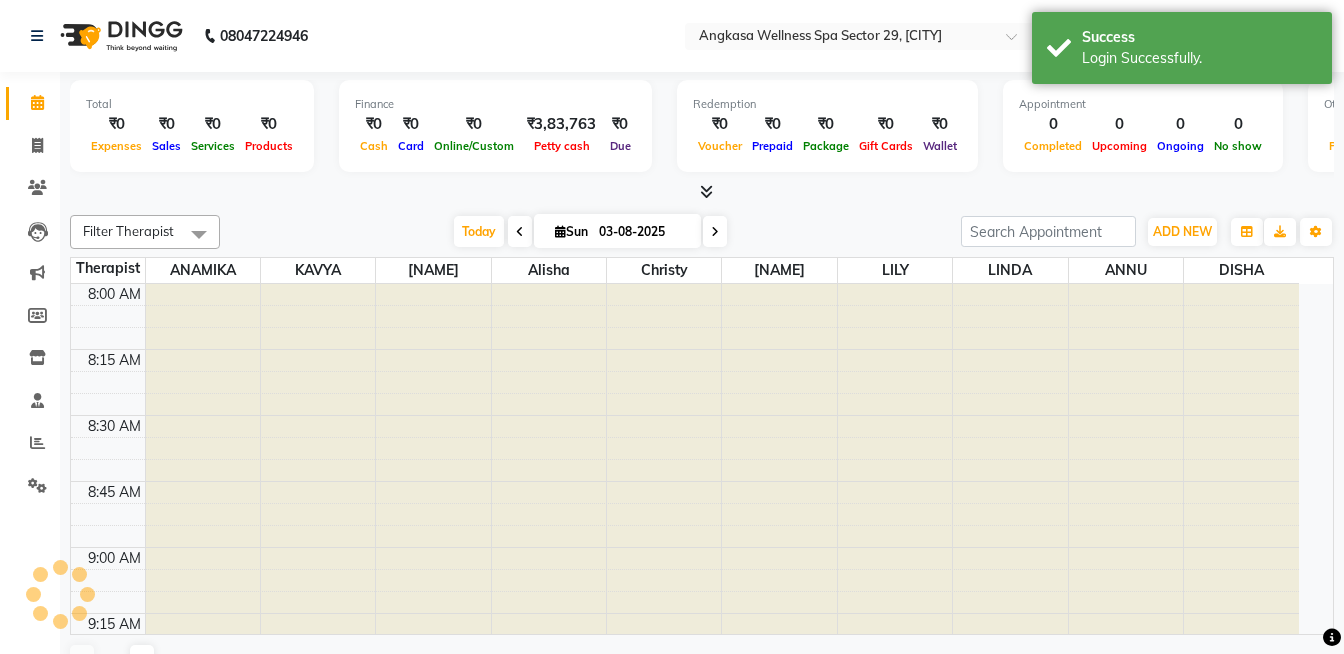 select on "en" 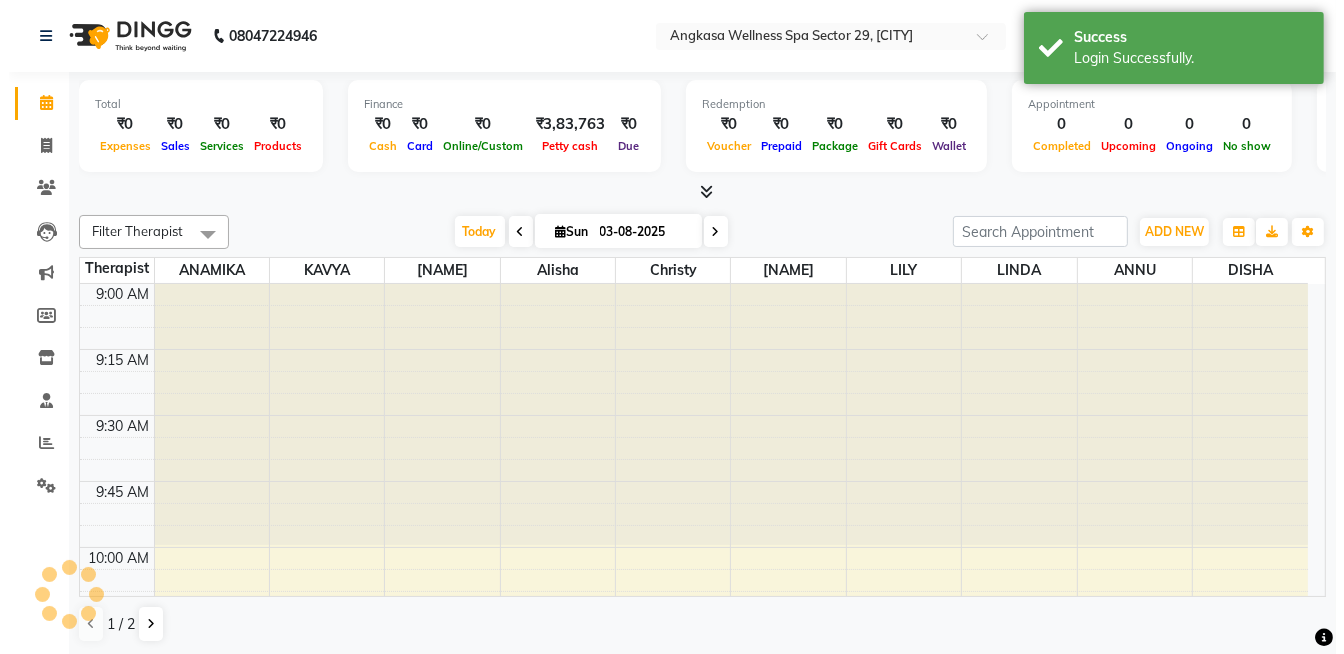 scroll, scrollTop: 0, scrollLeft: 0, axis: both 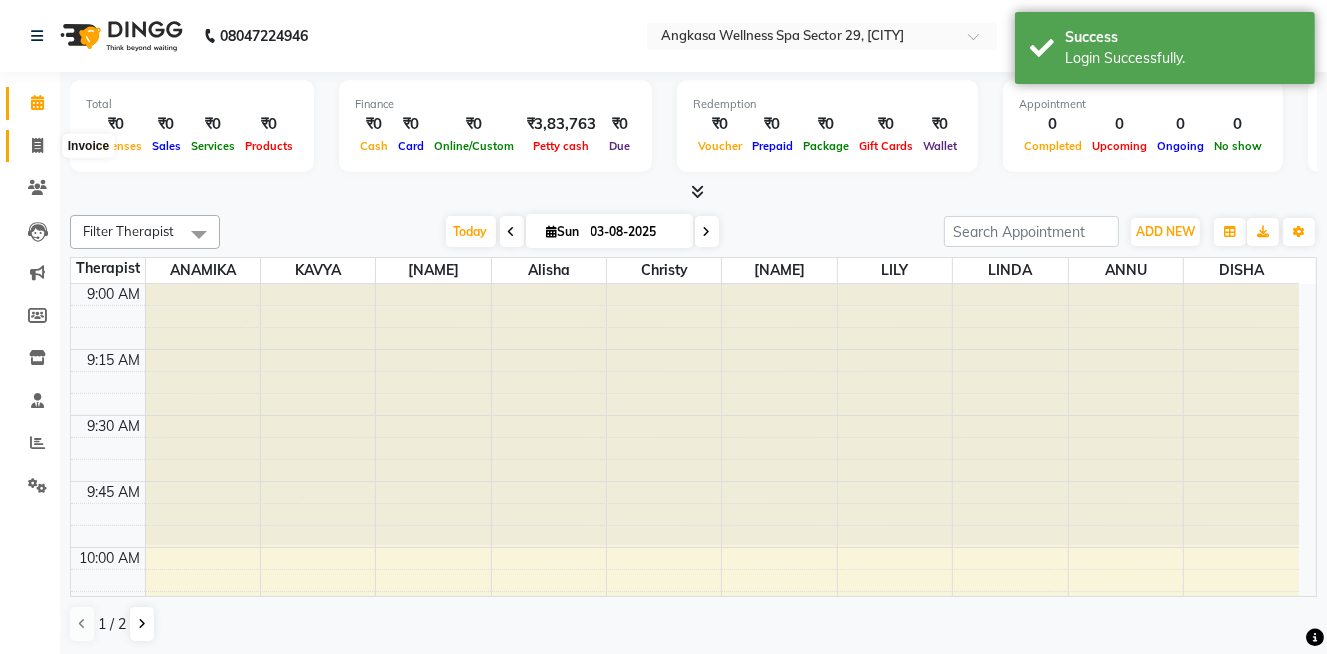 click 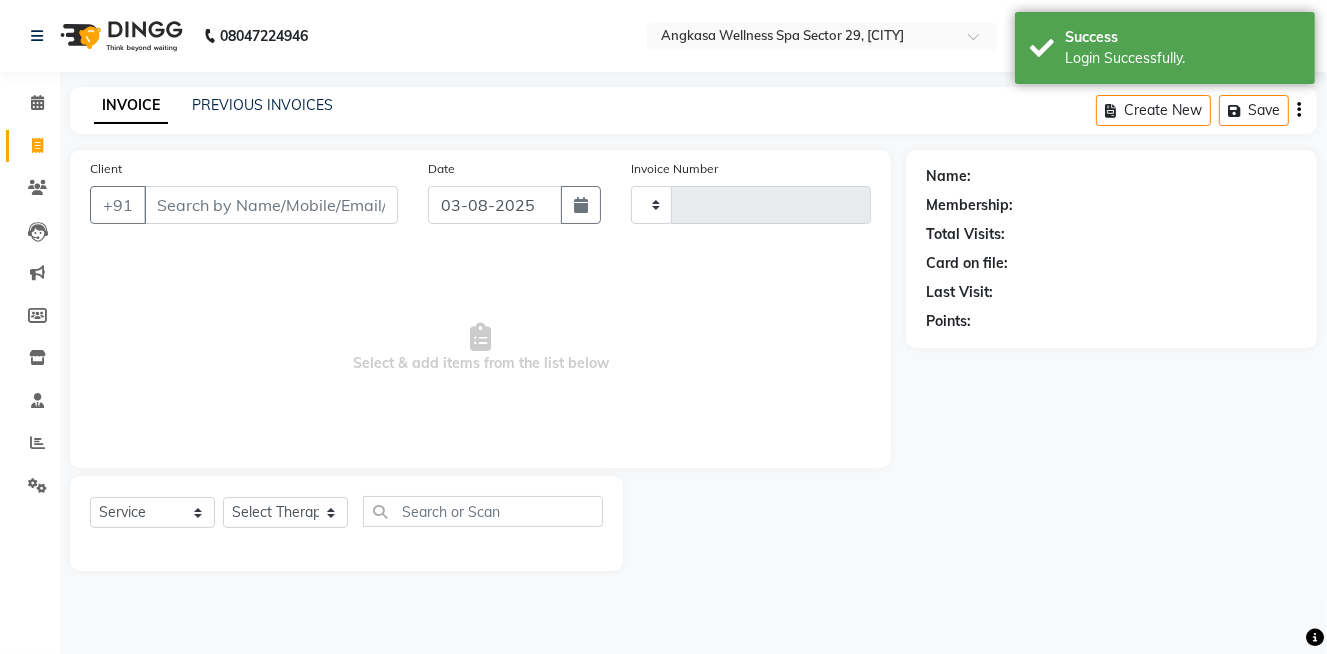 type on "0377" 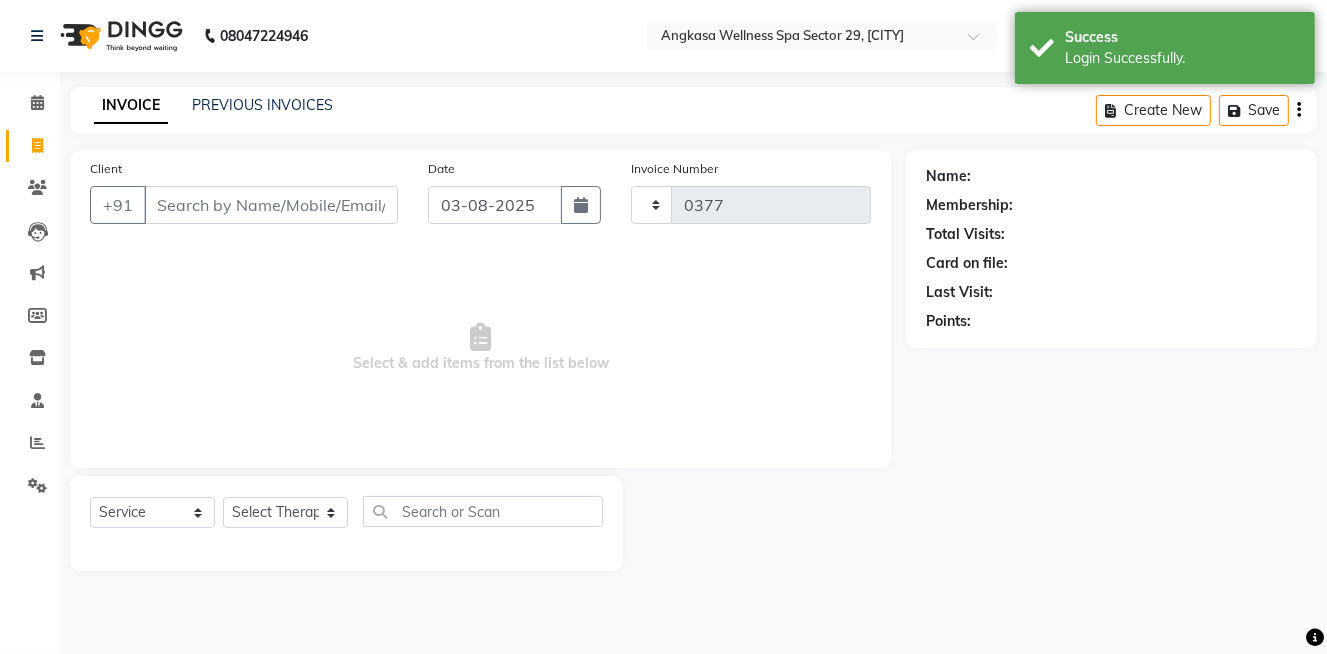 select on "8366" 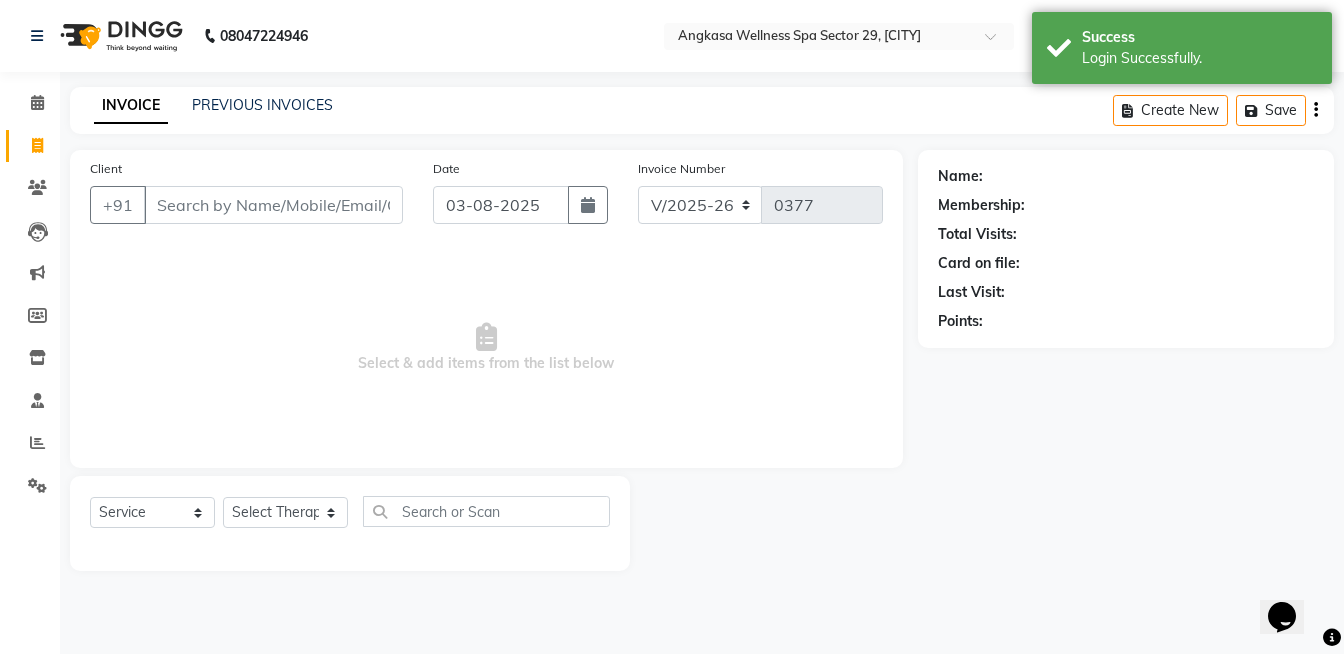scroll, scrollTop: 0, scrollLeft: 0, axis: both 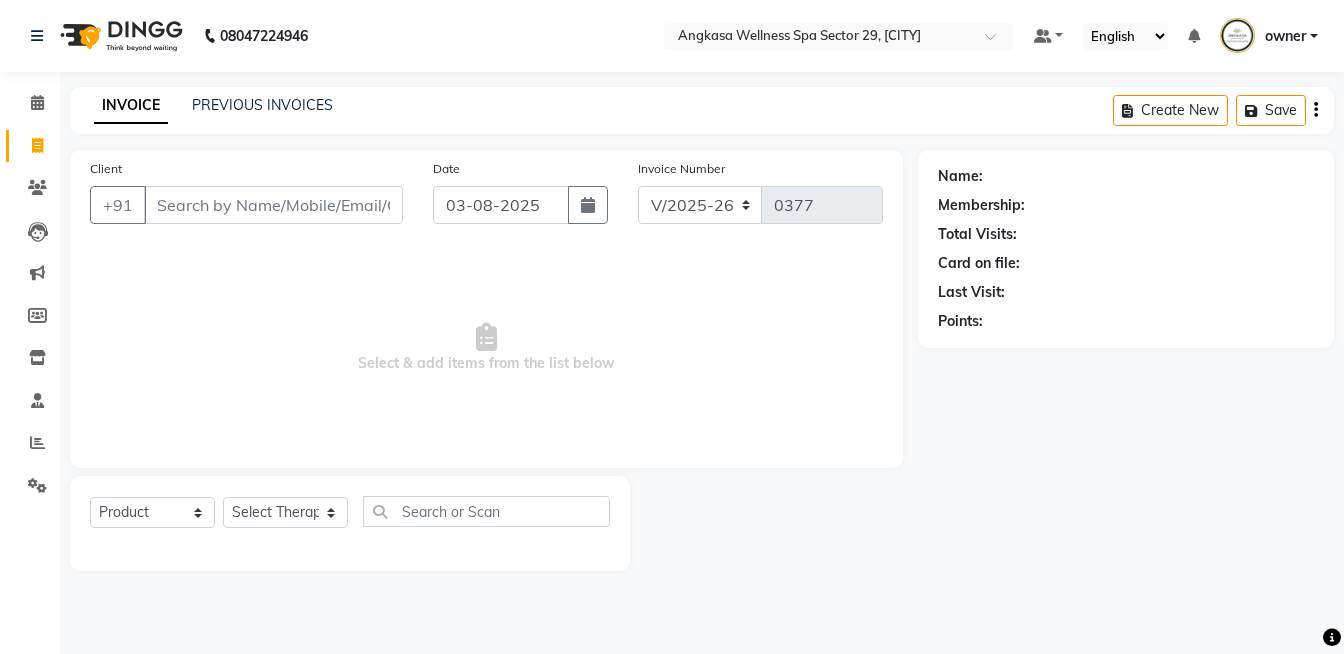 click on "Client" at bounding box center (273, 205) 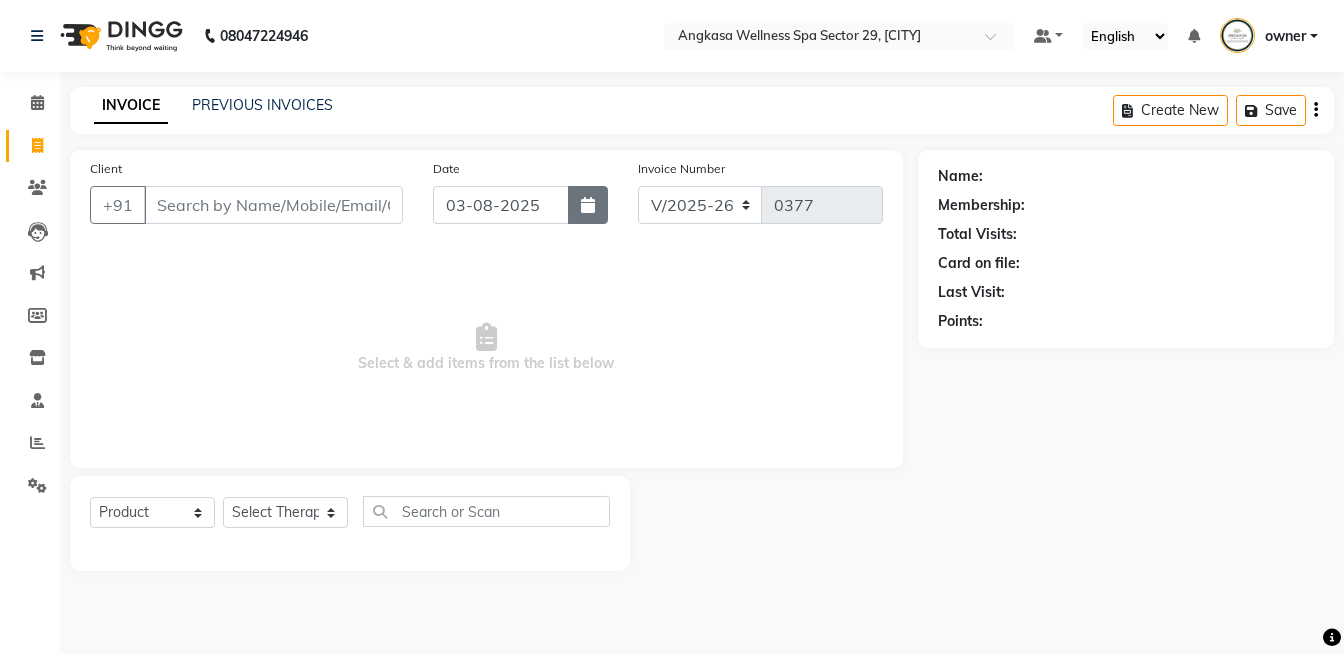 click 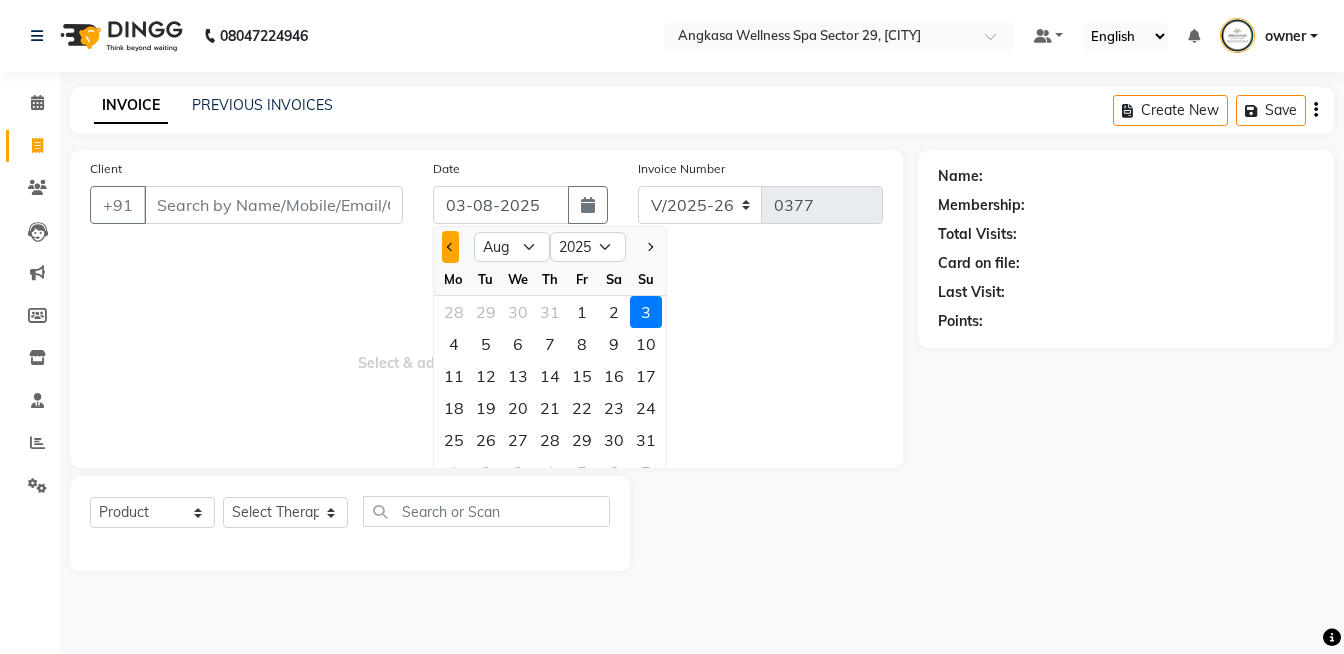 click 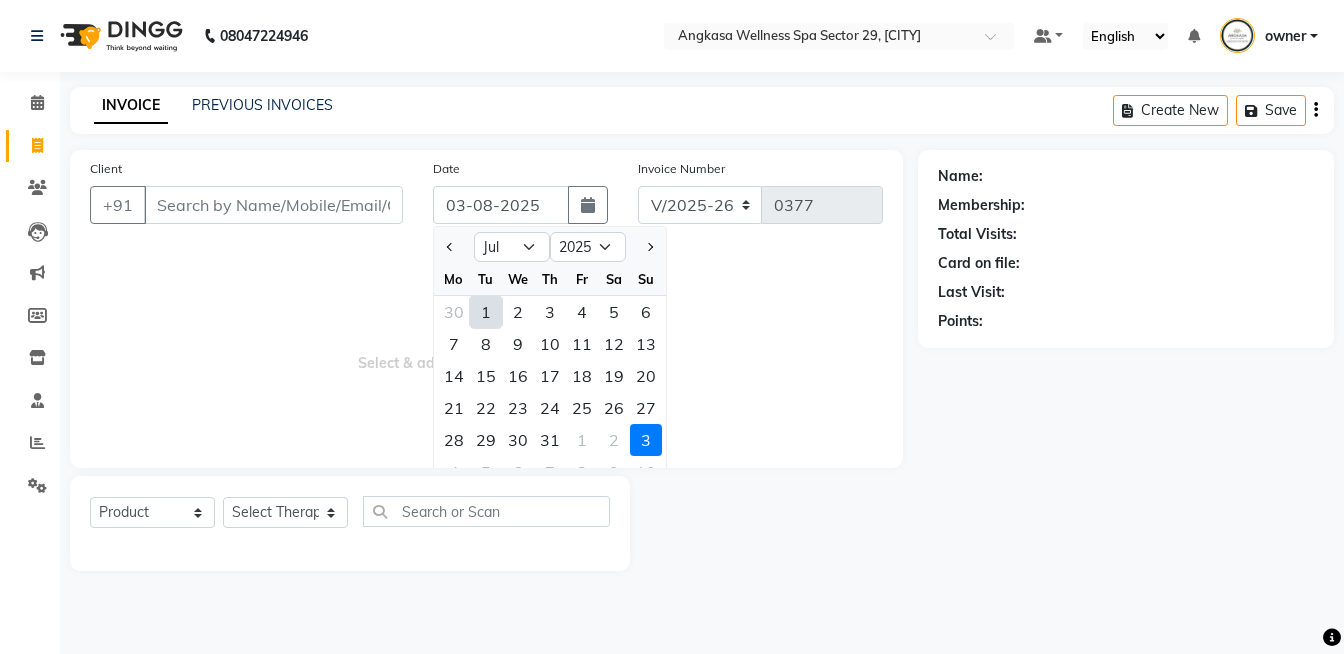 click on "1" 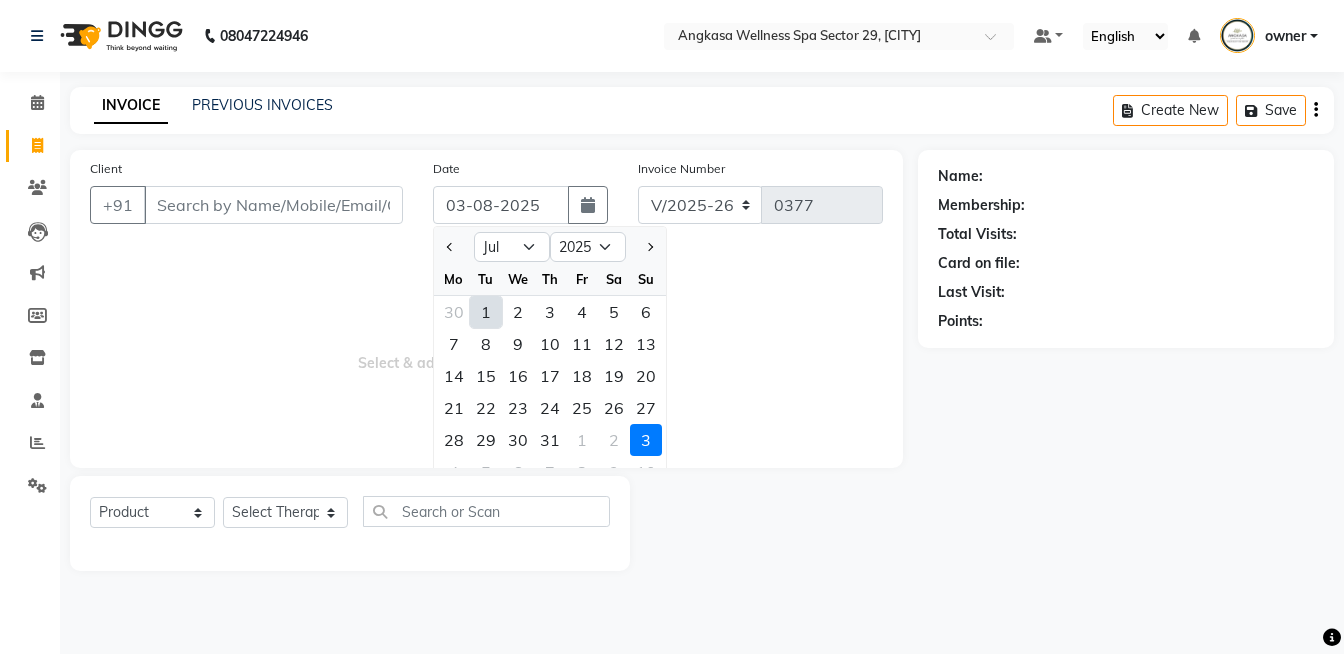 type on "01-07-2025" 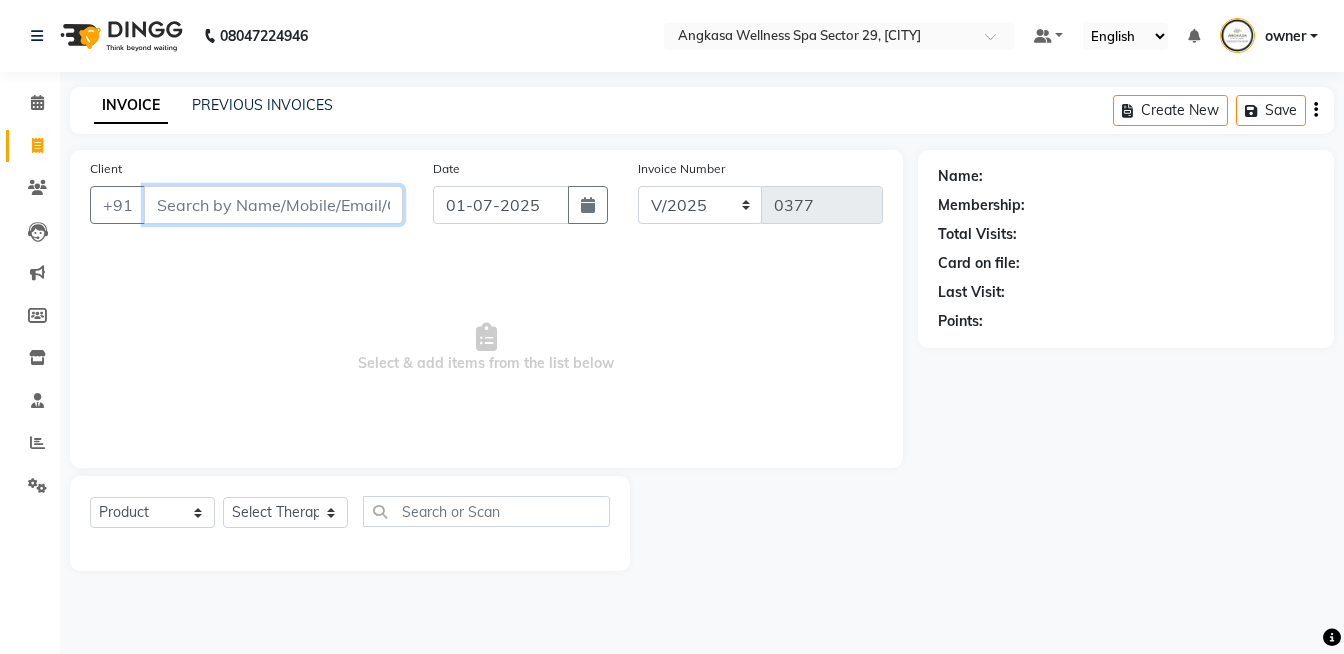 click on "Client" at bounding box center [273, 205] 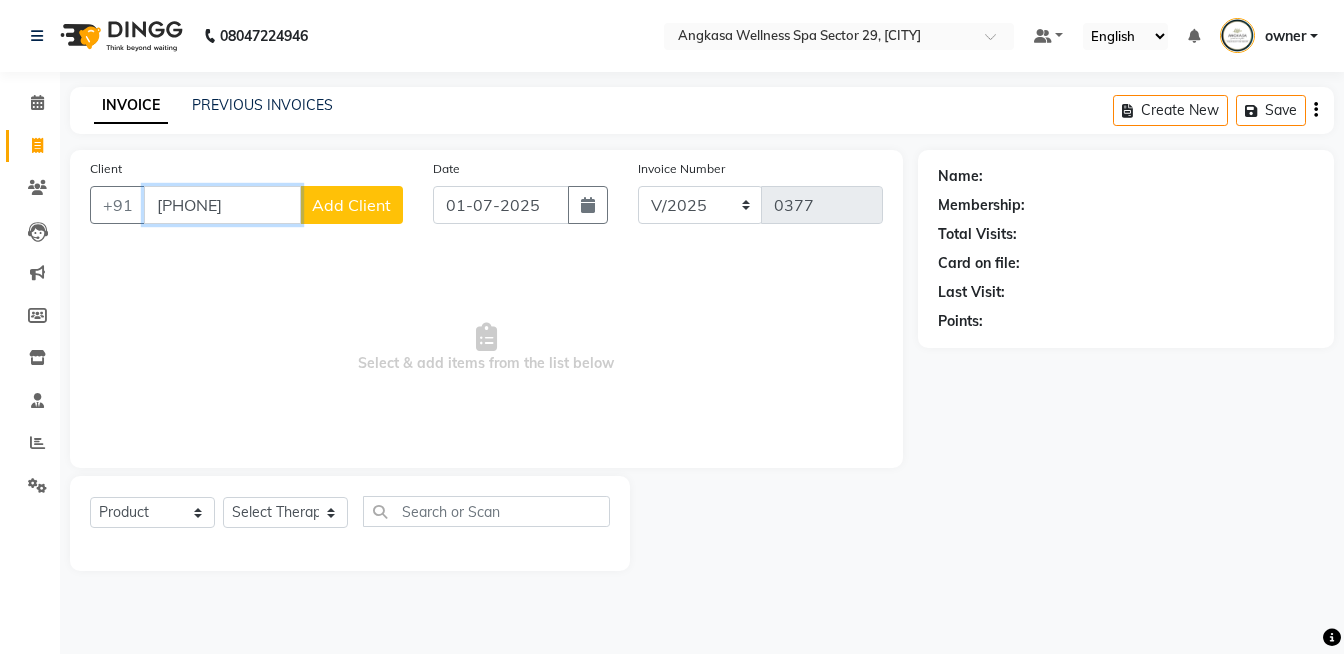 type on "[PHONE]" 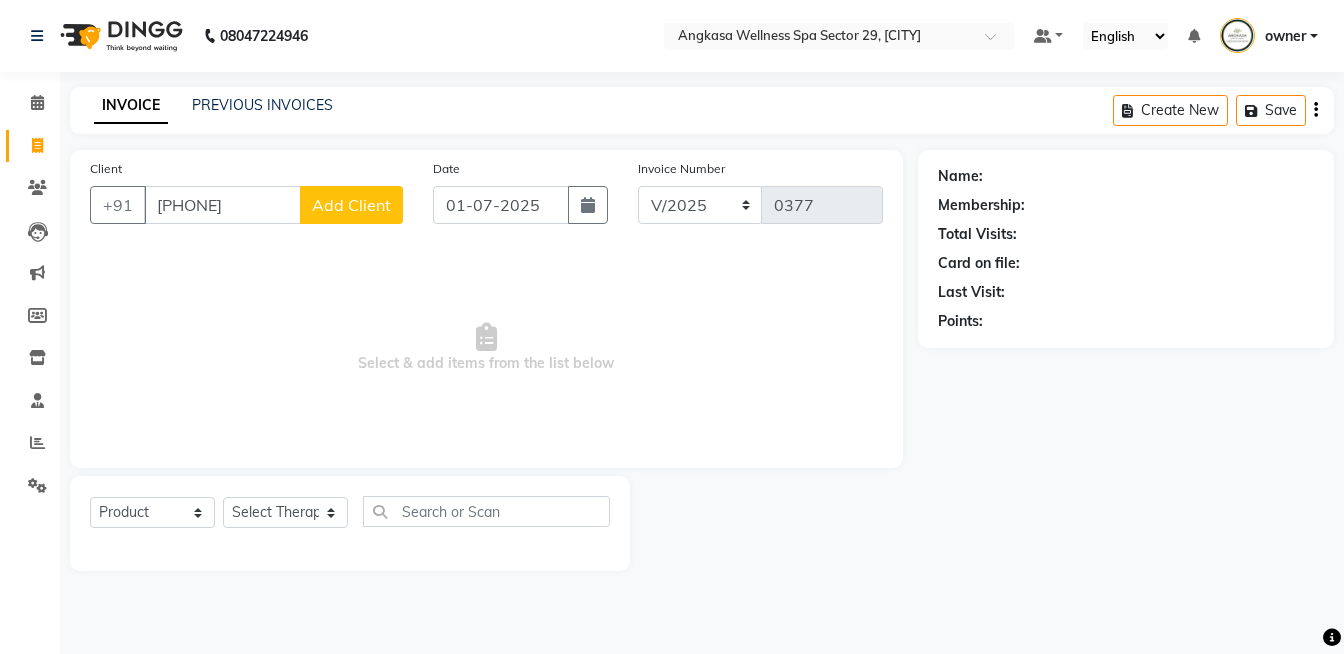 click on "Add Client" 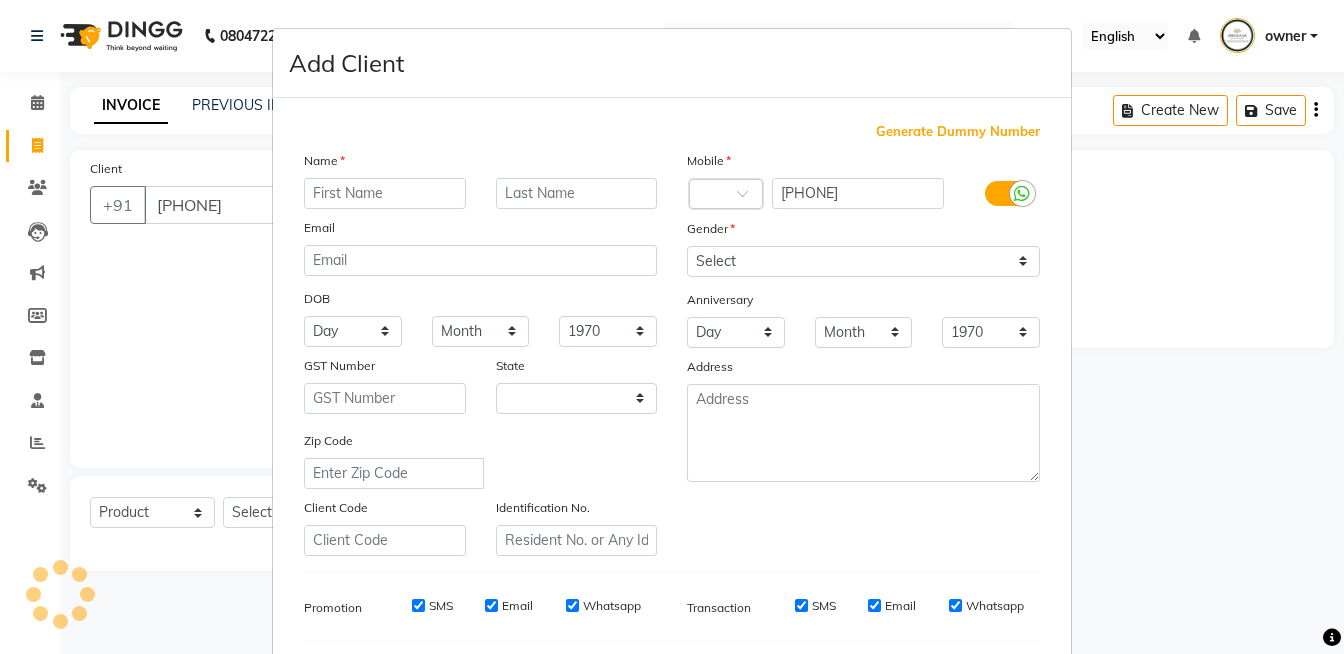 select on "13" 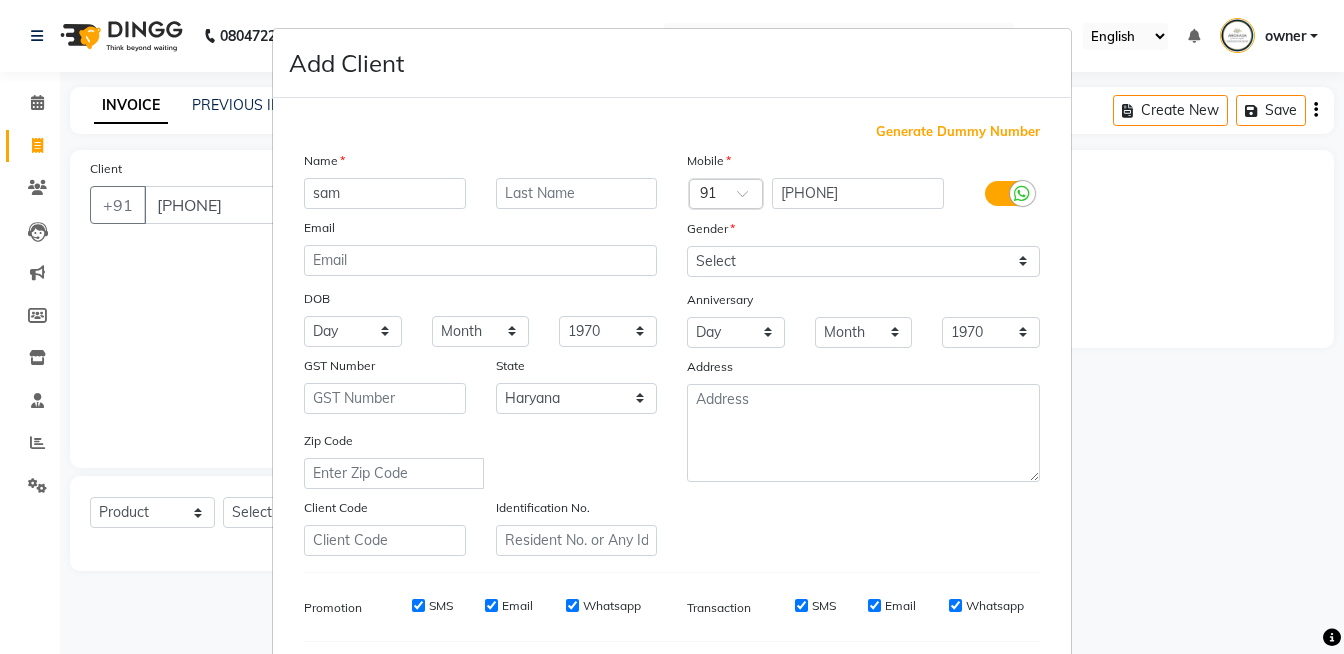 type on "sam" 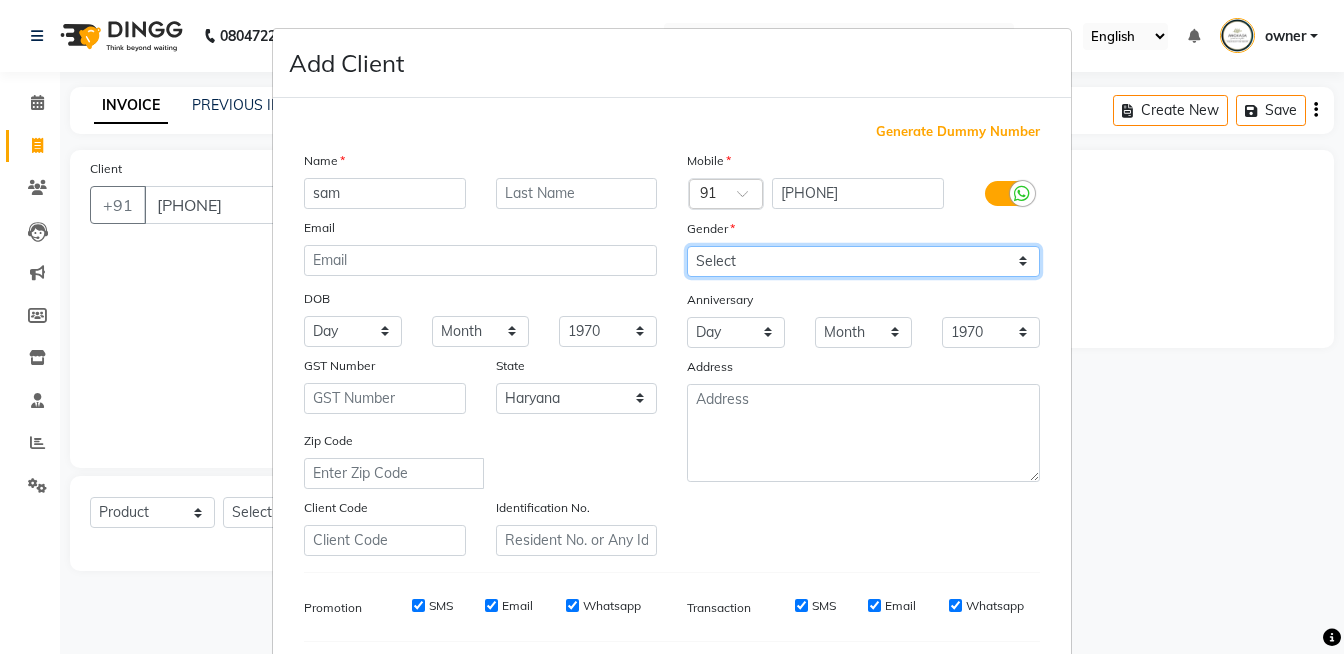 click on "Select Male Female Other Prefer Not To Say" at bounding box center (863, 261) 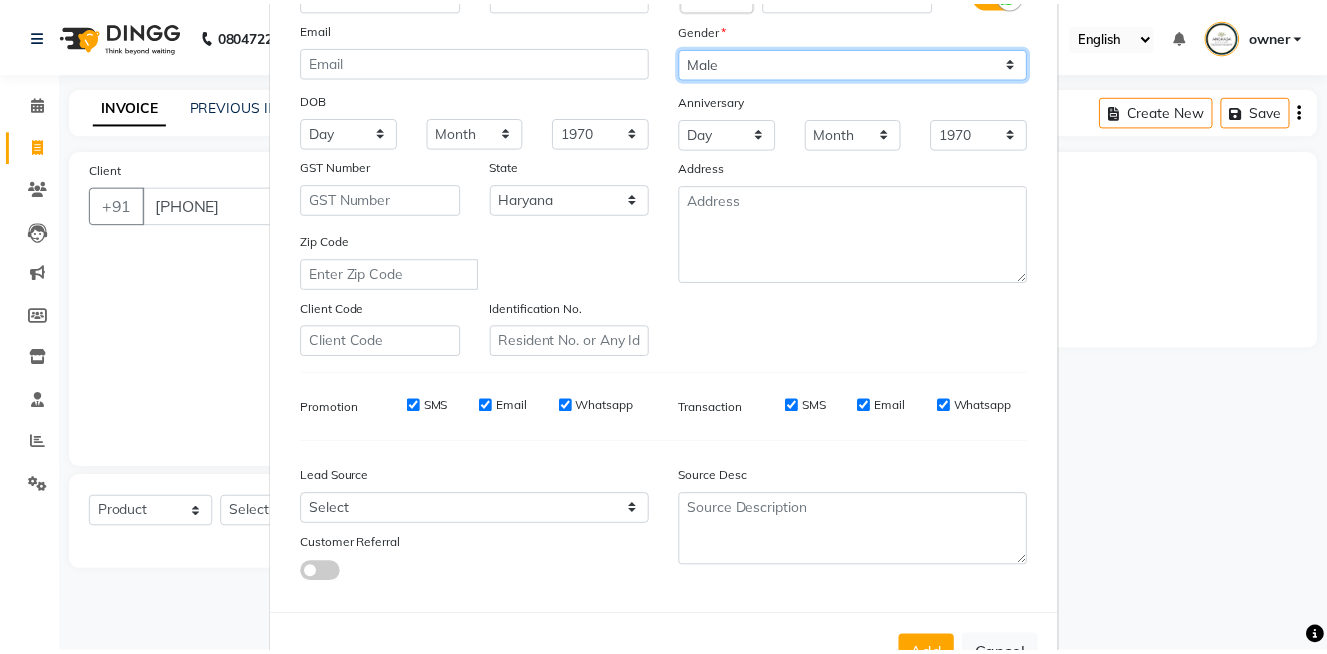 scroll, scrollTop: 278, scrollLeft: 0, axis: vertical 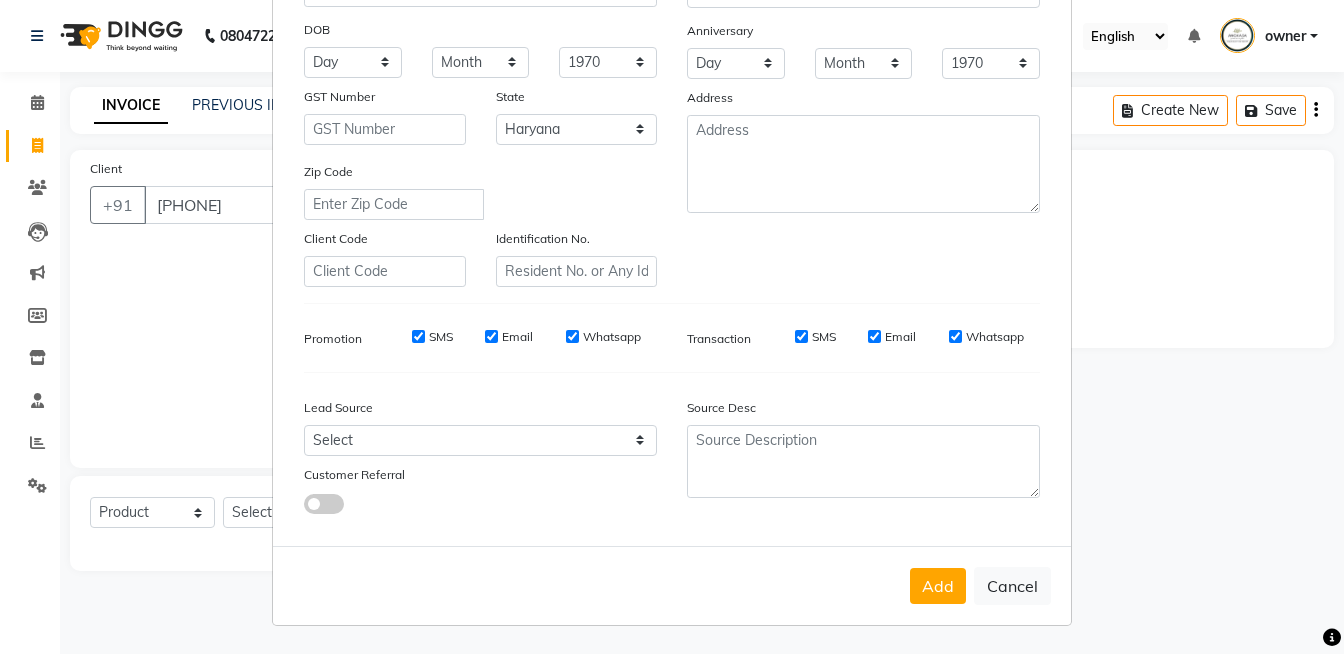 click on "Add   Cancel" at bounding box center [672, 585] 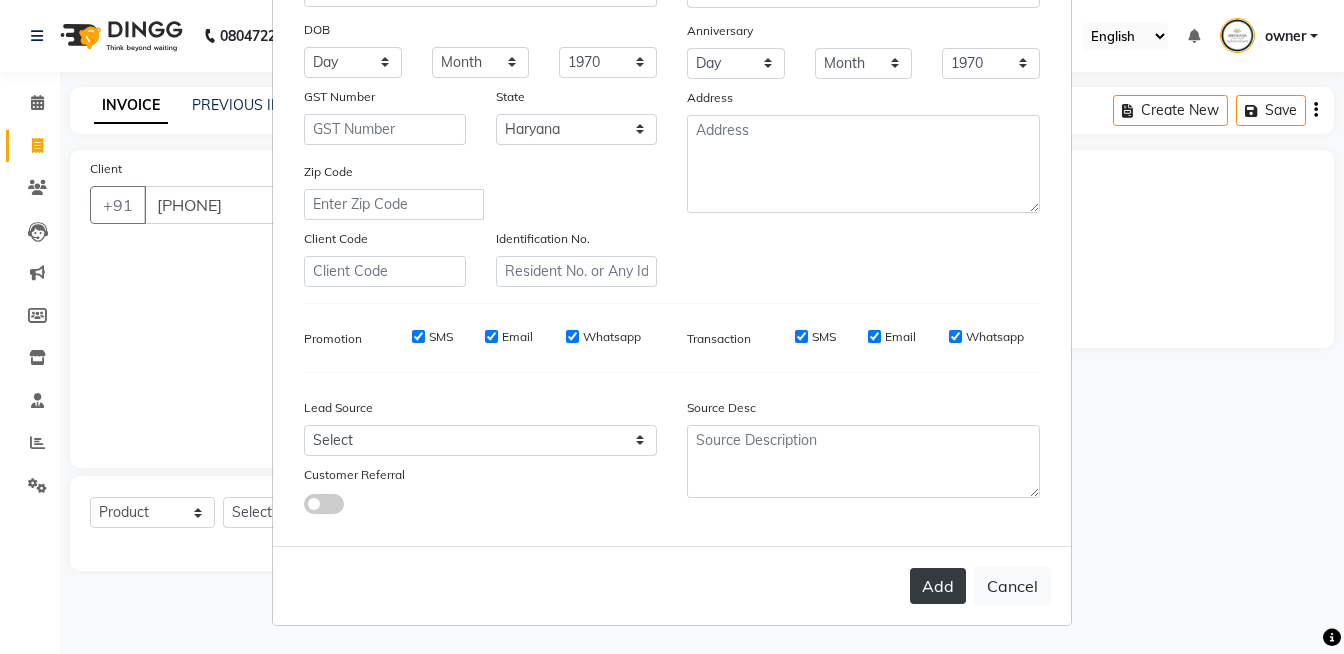 click on "Add" at bounding box center [938, 586] 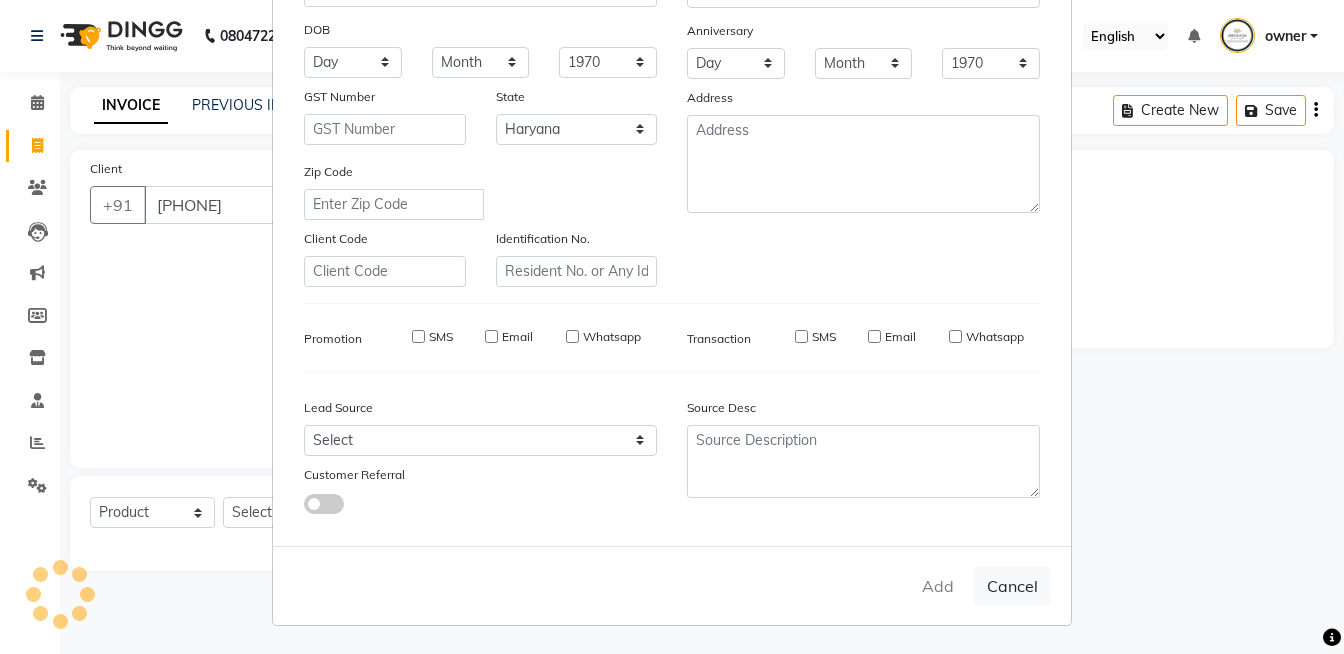 type 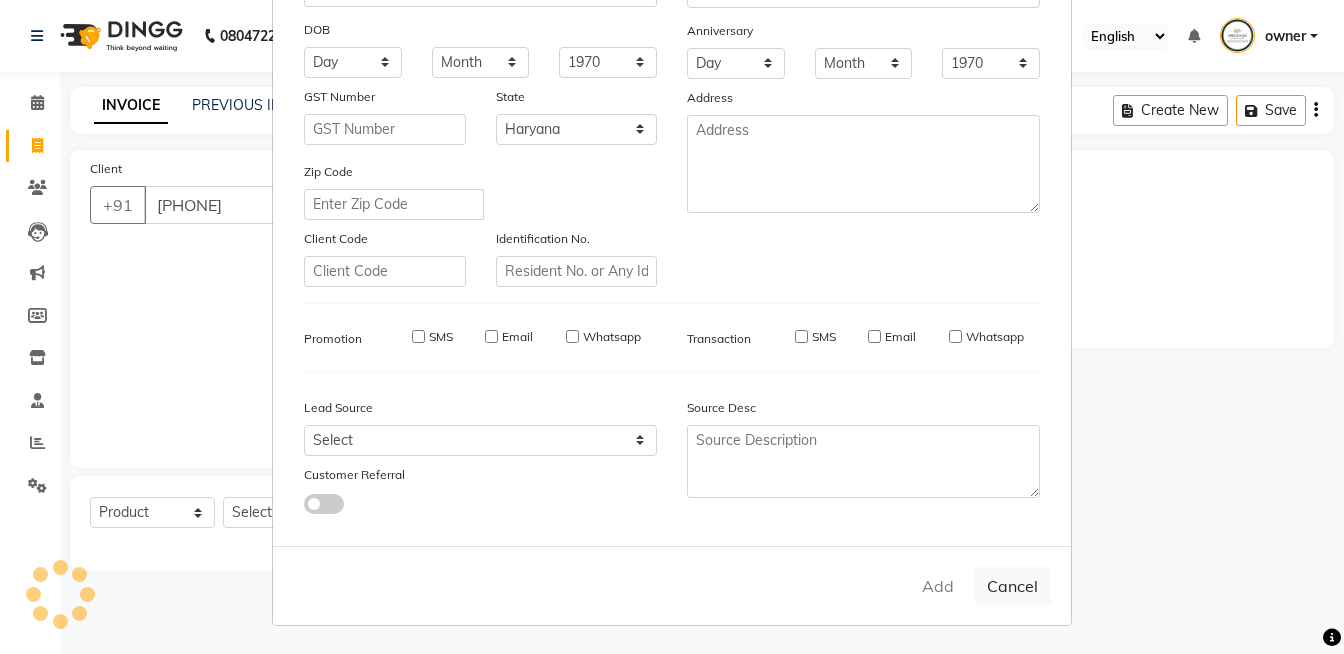 select 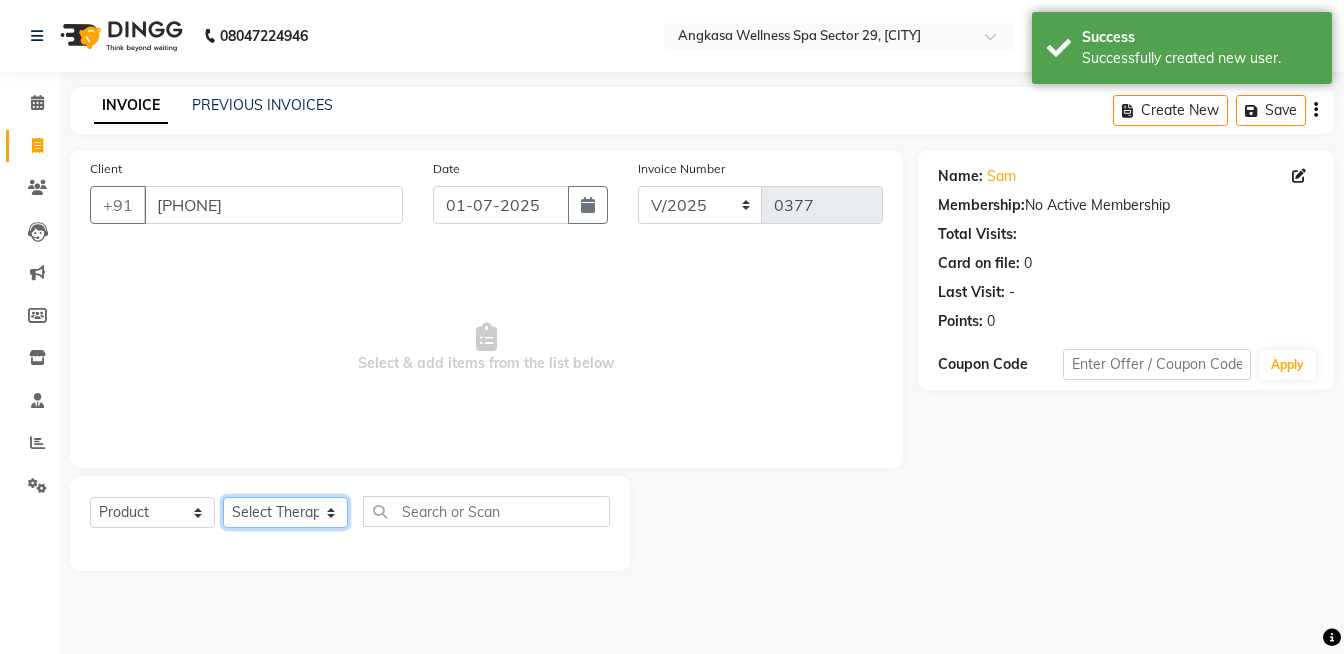 click on "Select Therapist [NAME] [NAME] [NAME] [NAME] [NAME] [NAME] [NAME] [NAME] [NAME] [NAME] [NAME] [NAME] [NAME] [NAME] [NAME] [NAME] [NAME] [NAME] [NAME] owner [NAME] [NAME] [NAME] [NAME] [NAME] [NAME]" 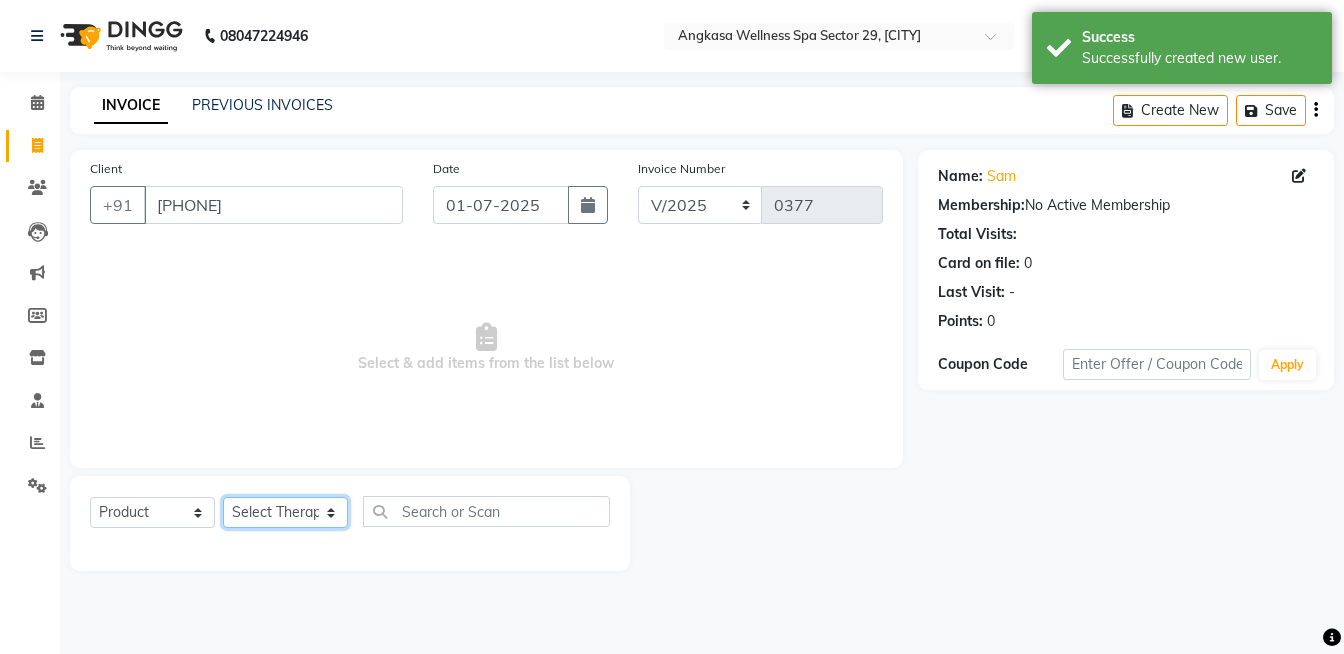 select on "80984" 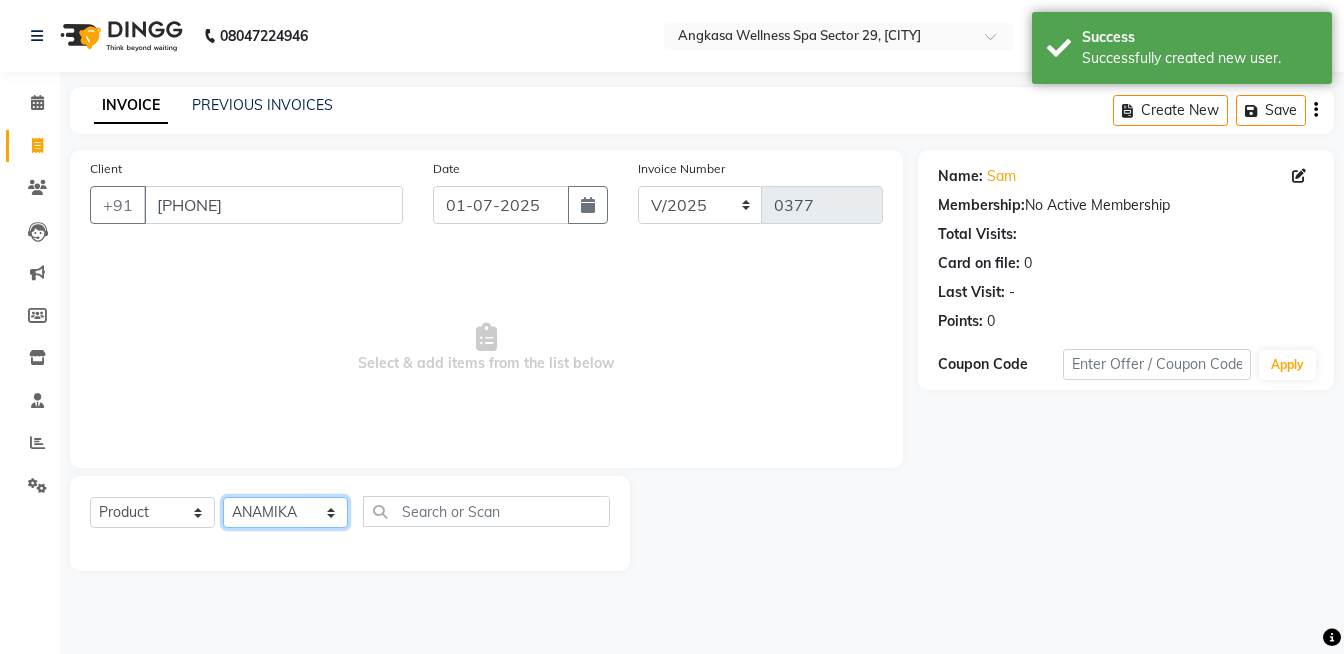 click on "Select Therapist [NAME] [NAME] [NAME] [NAME] [NAME] [NAME] [NAME] [NAME] [NAME] [NAME] [NAME] [NAME] [NAME] [NAME] [NAME] [NAME] [NAME] [NAME] [NAME] owner [NAME] [NAME] [NAME] [NAME] [NAME] [NAME]" 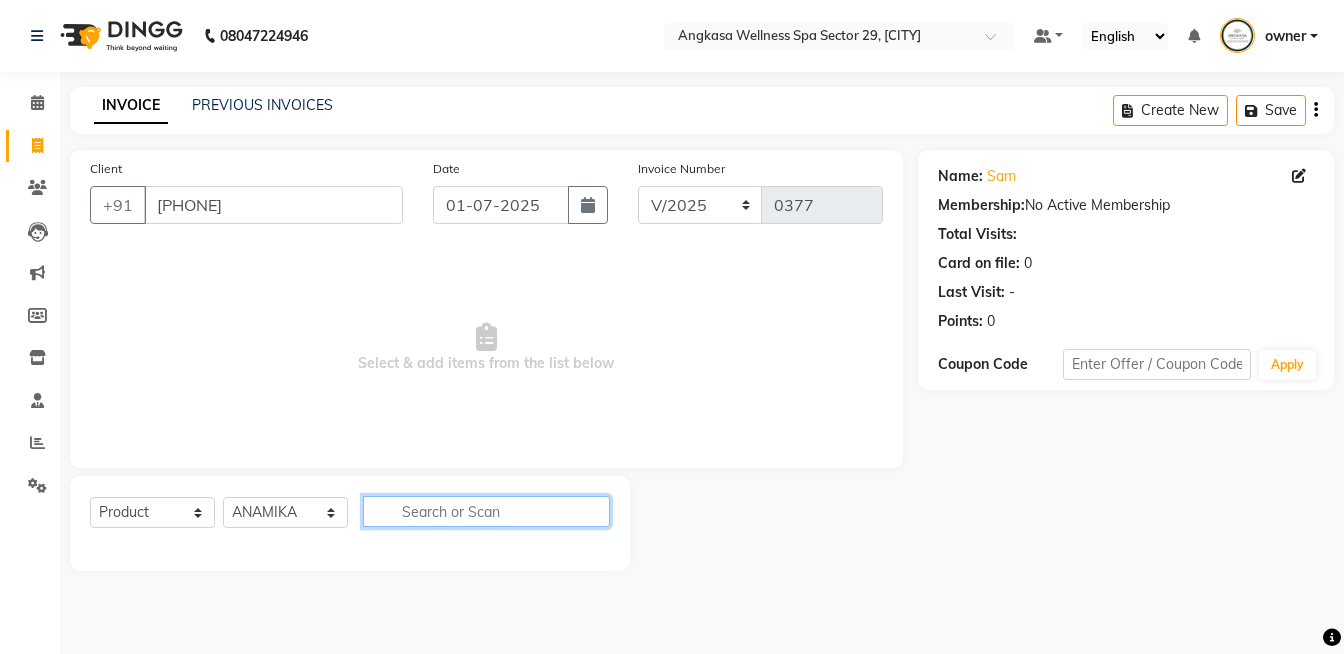 click 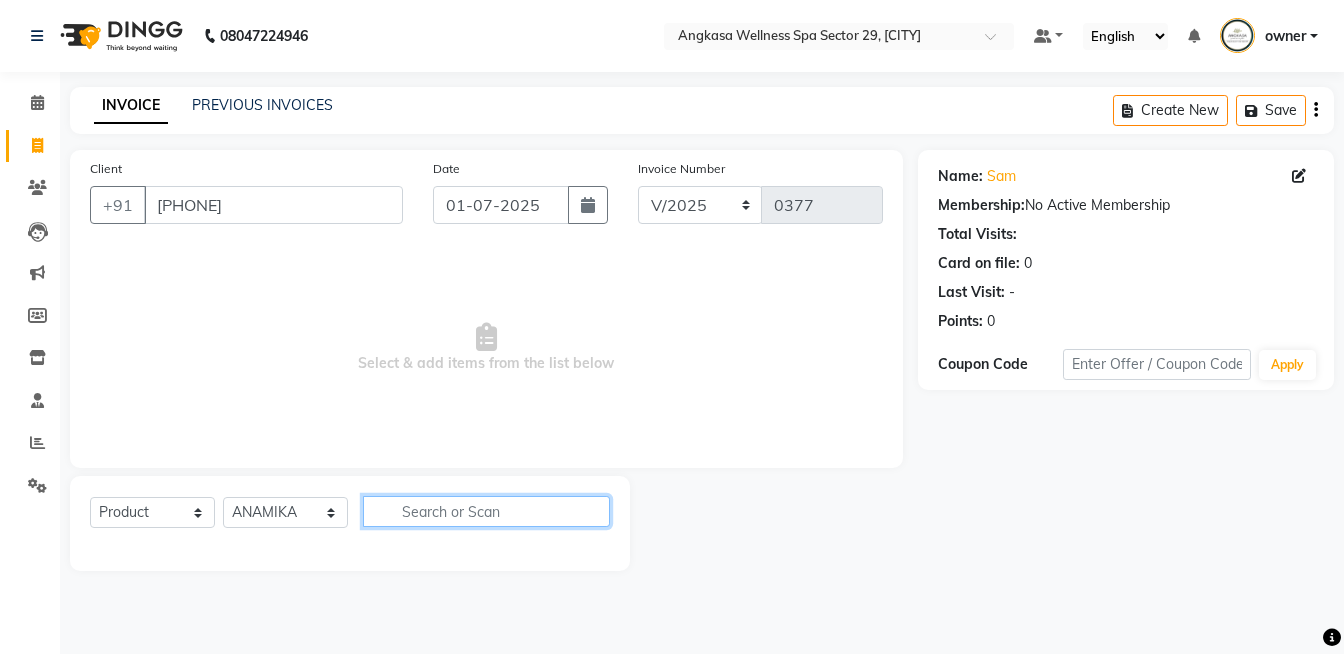 click 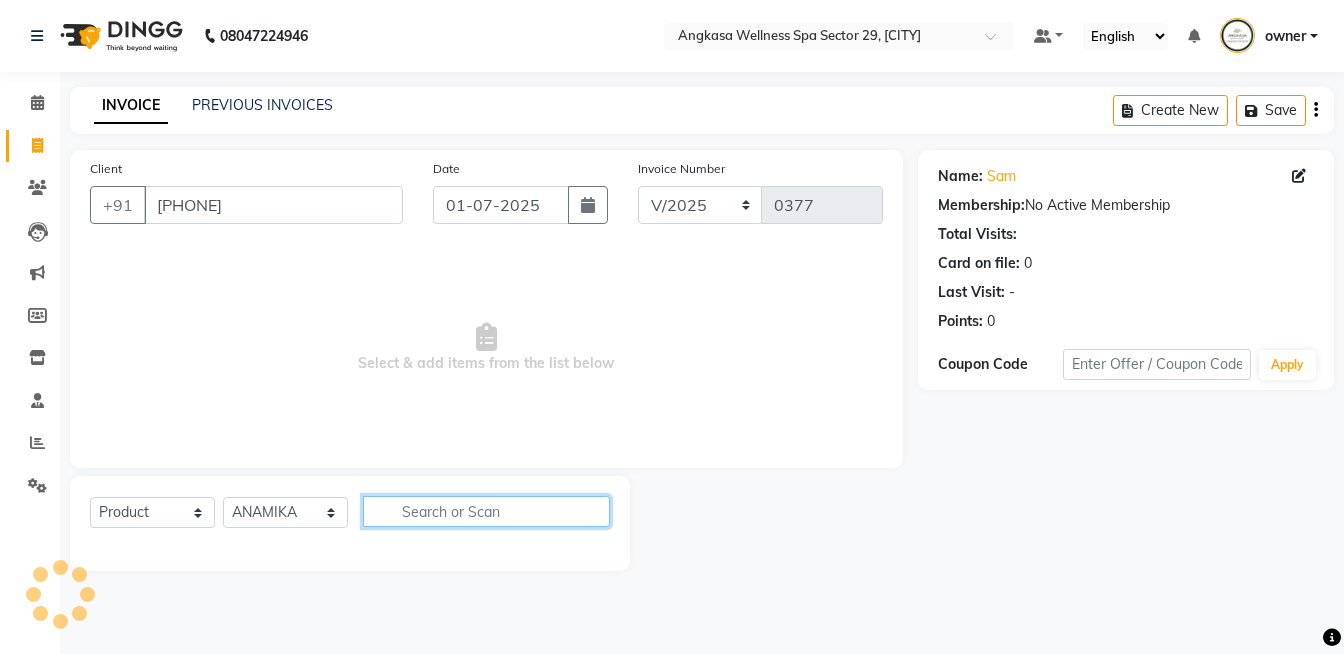 click 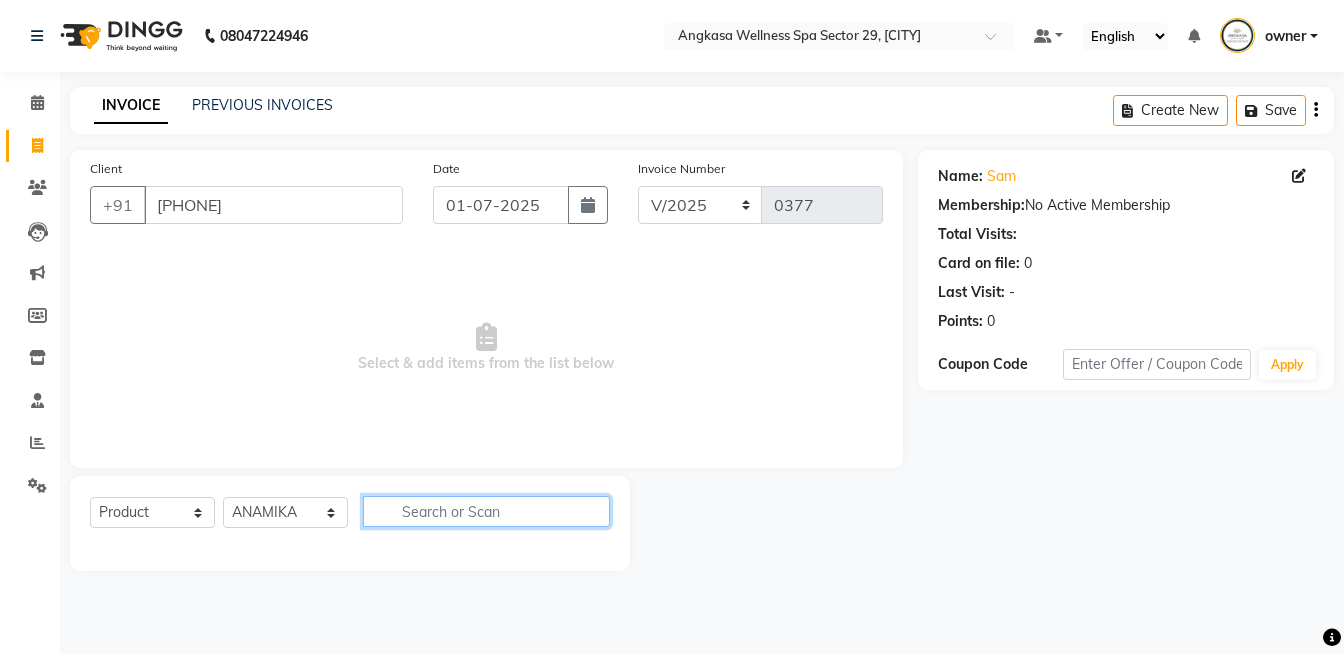 click 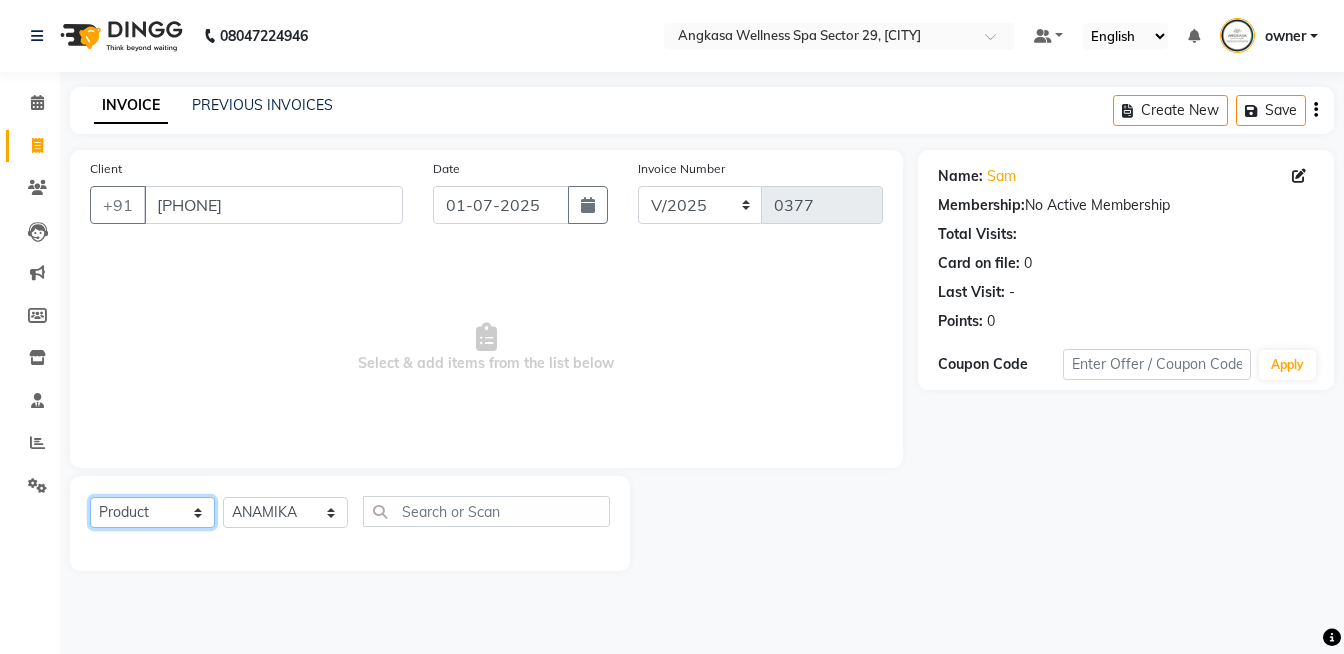 click on "Select  Service  Product  Membership  Package Voucher Prepaid Gift Card" 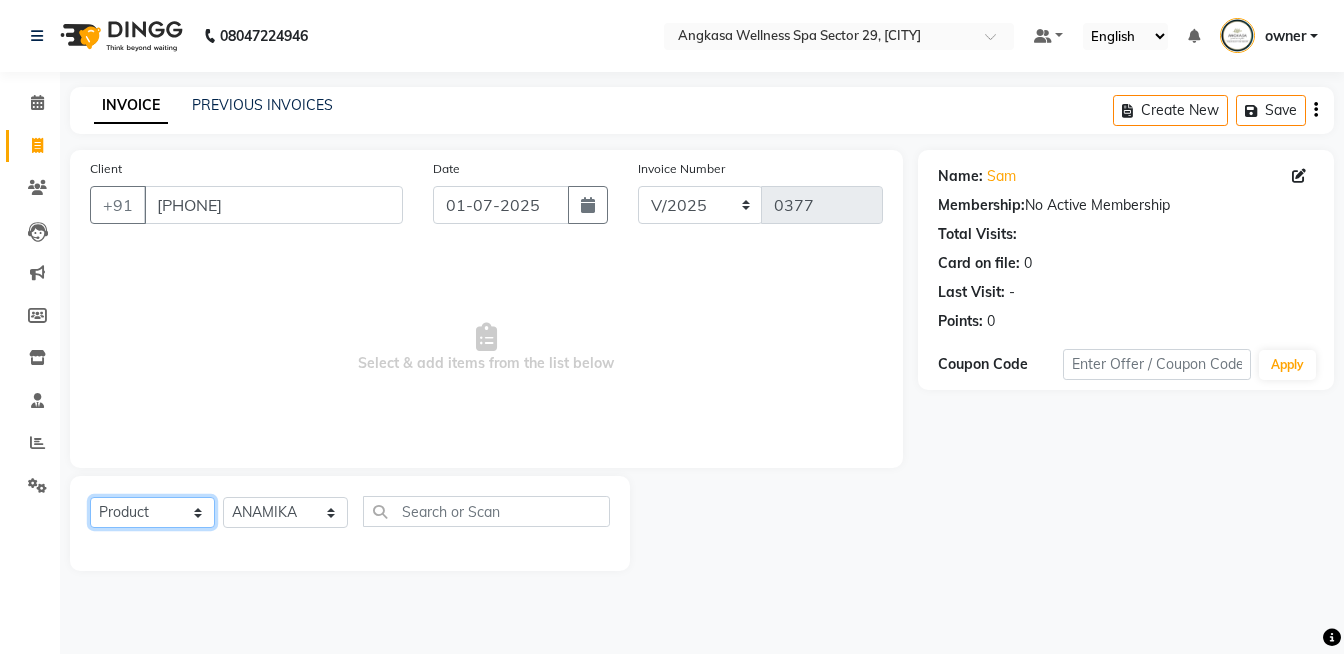 select on "service" 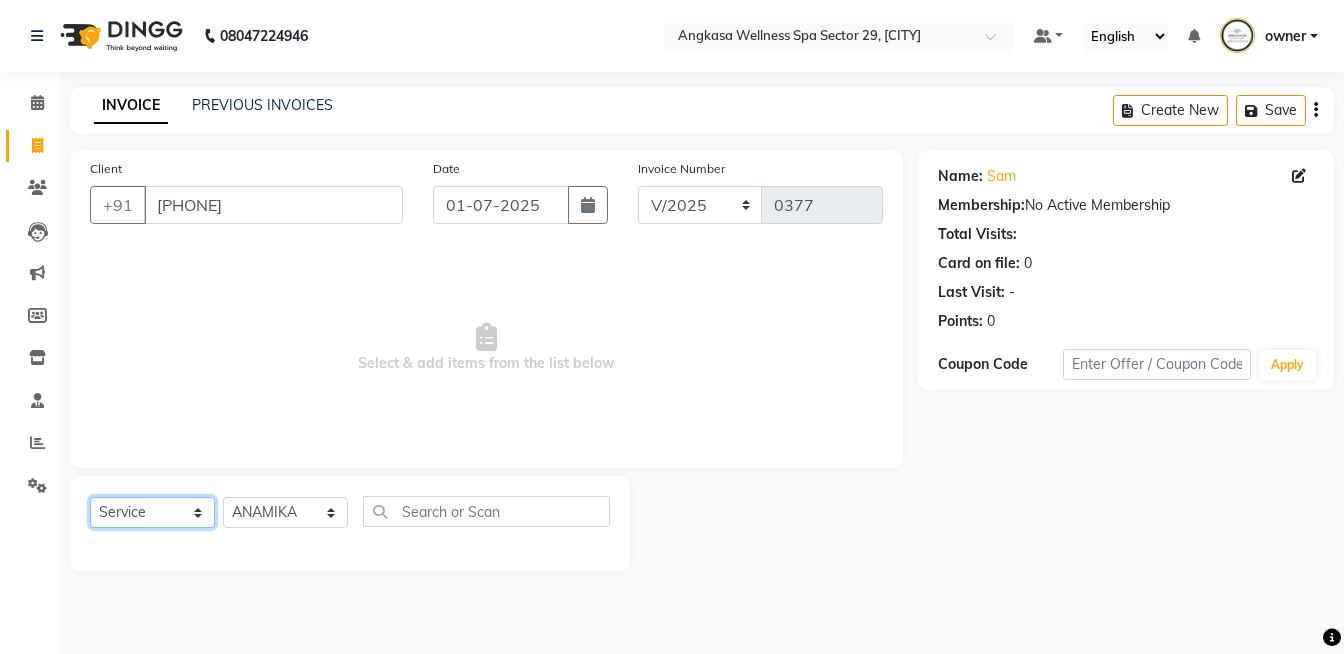 click on "Select  Service  Product  Membership  Package Voucher Prepaid Gift Card" 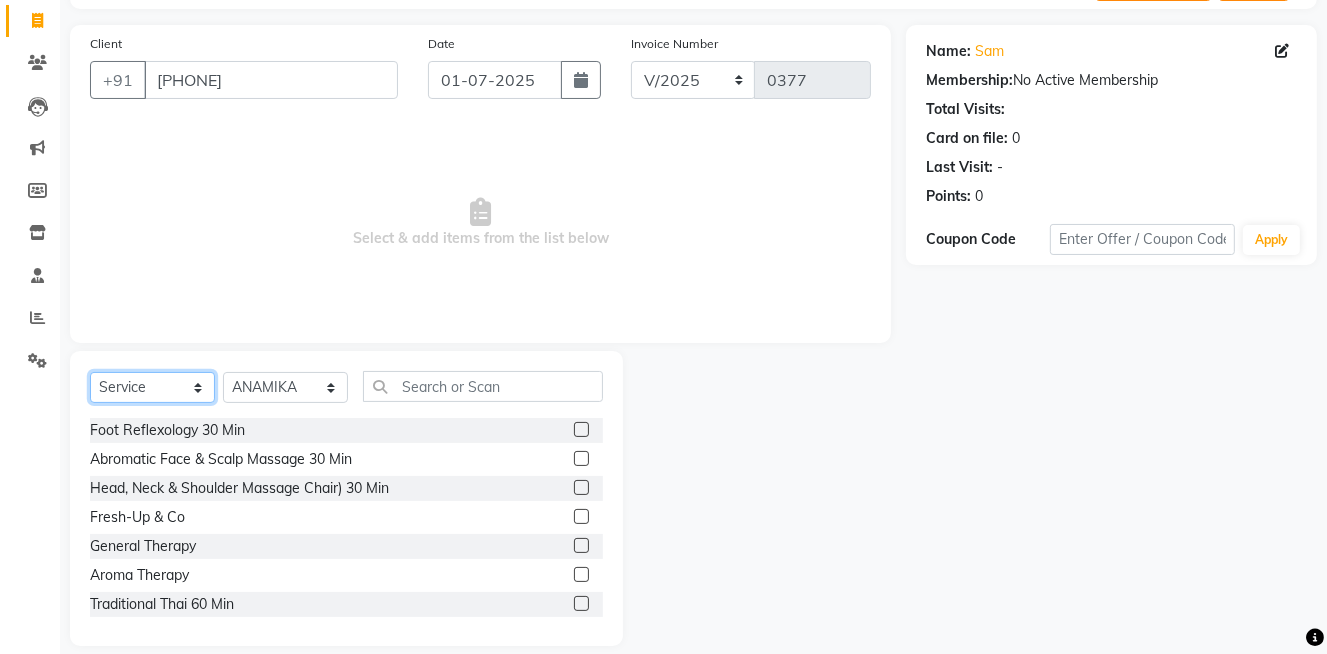 scroll, scrollTop: 147, scrollLeft: 0, axis: vertical 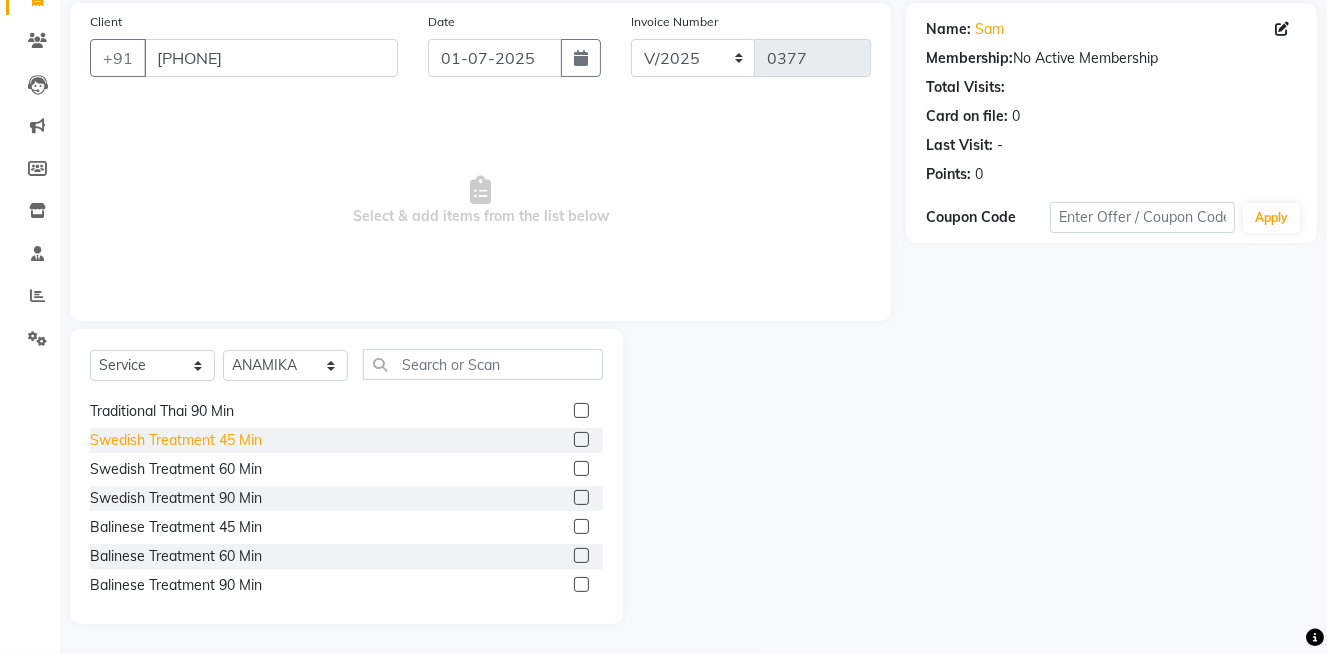 click on "Swedish Treatment 45 Min" 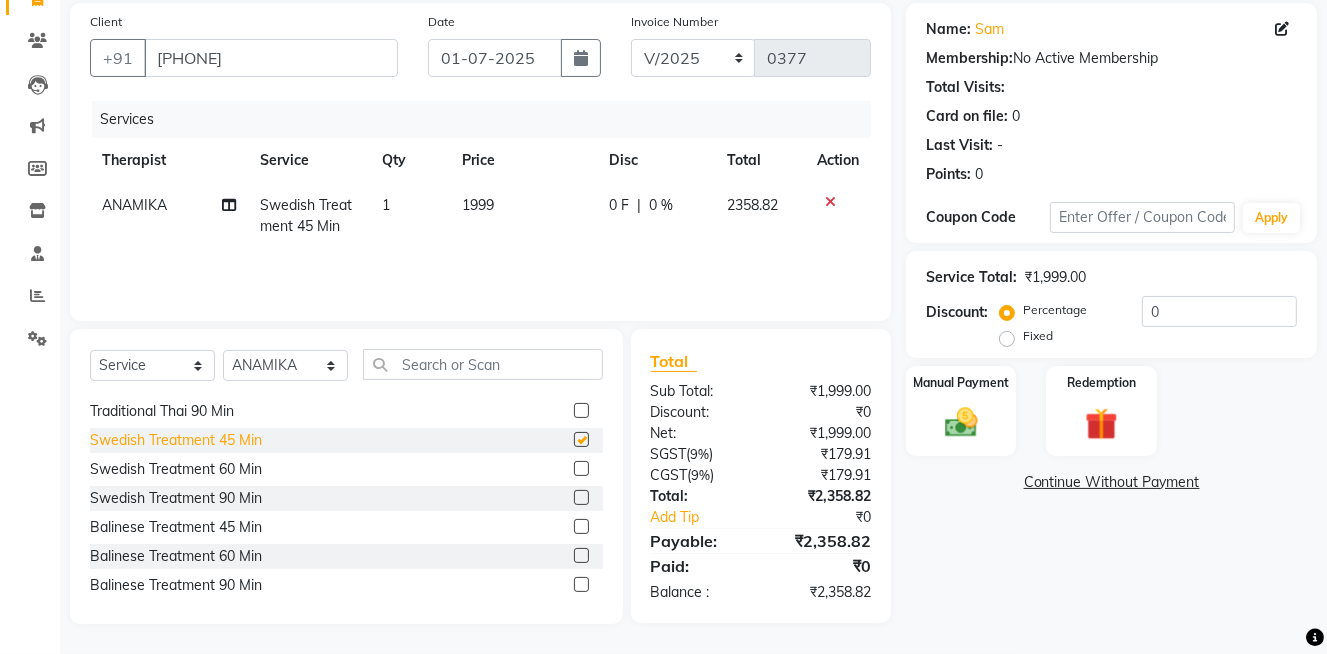 checkbox on "false" 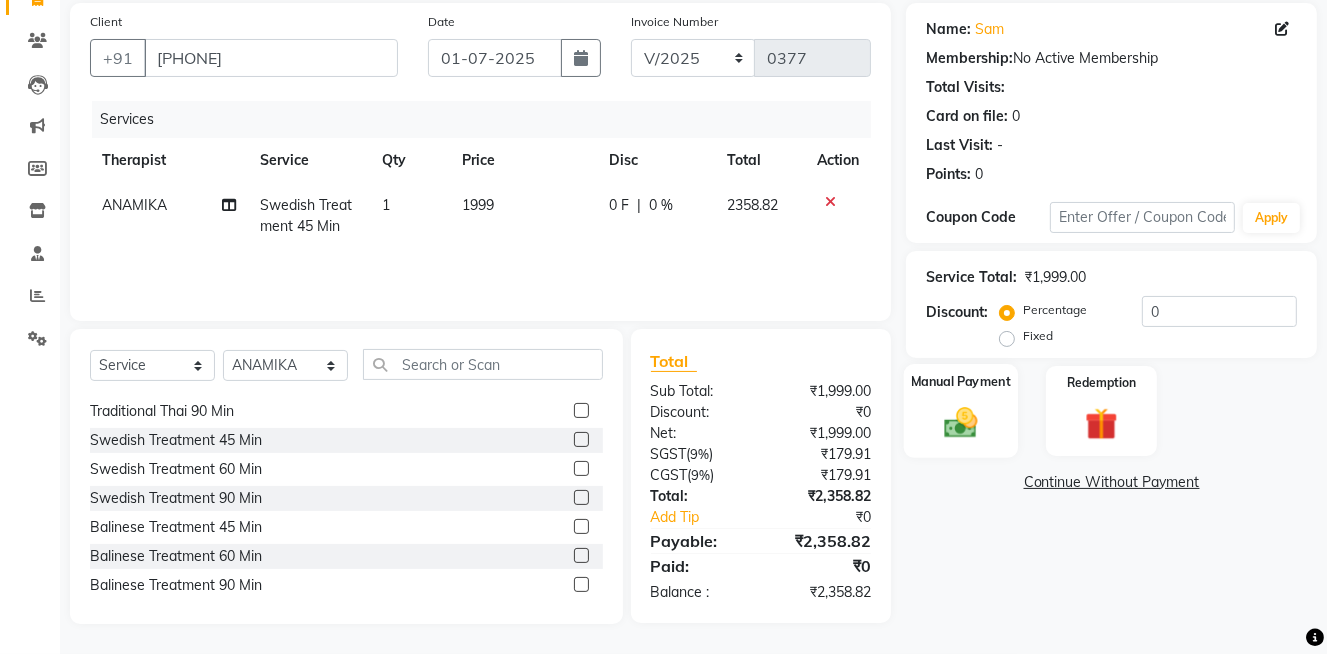 click 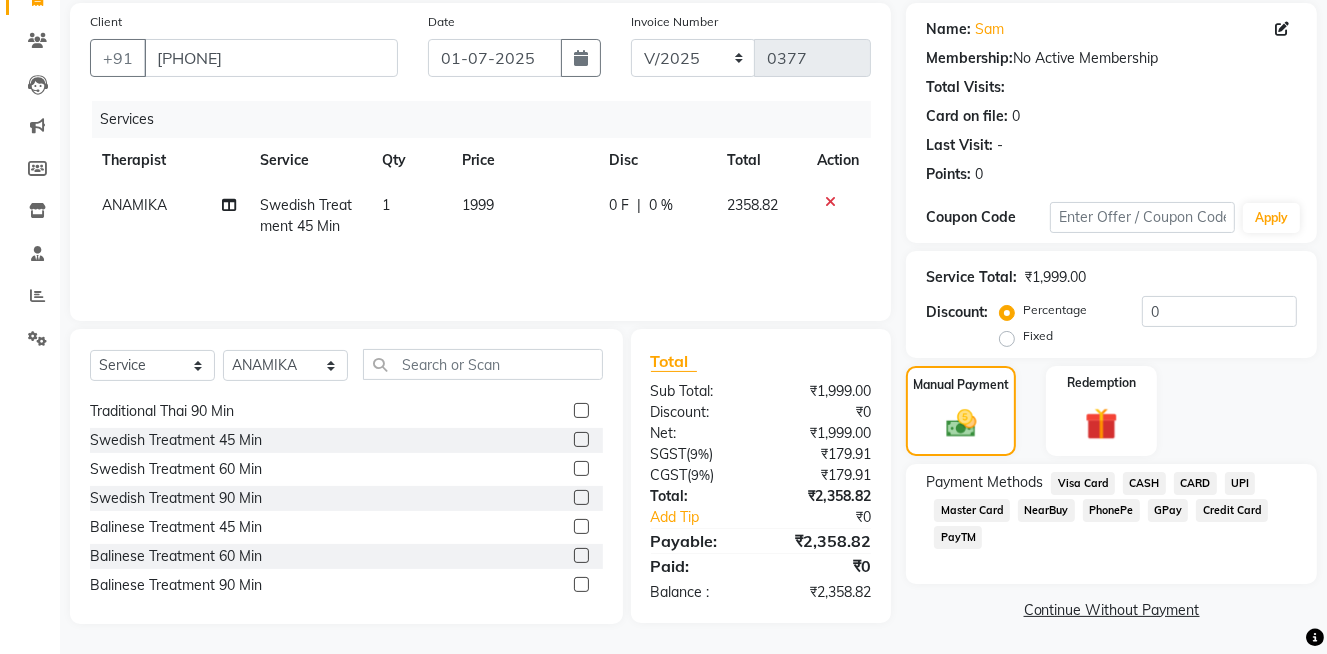 click on "CASH" 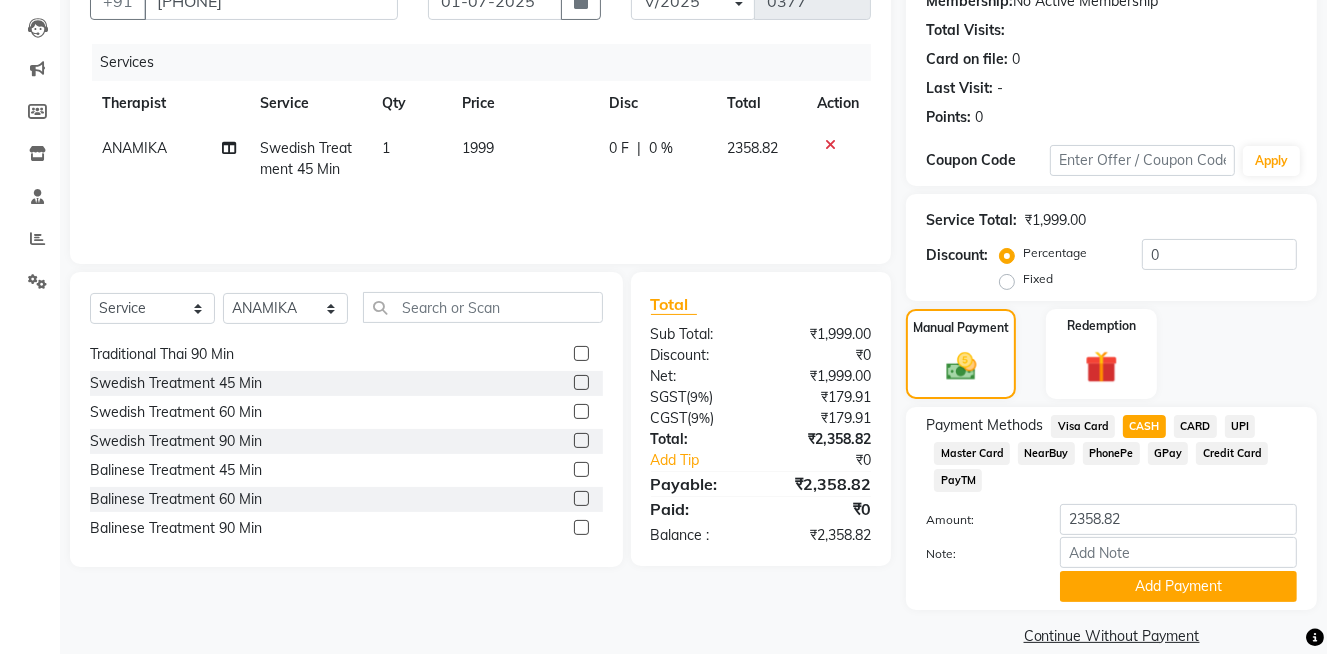 scroll, scrollTop: 234, scrollLeft: 0, axis: vertical 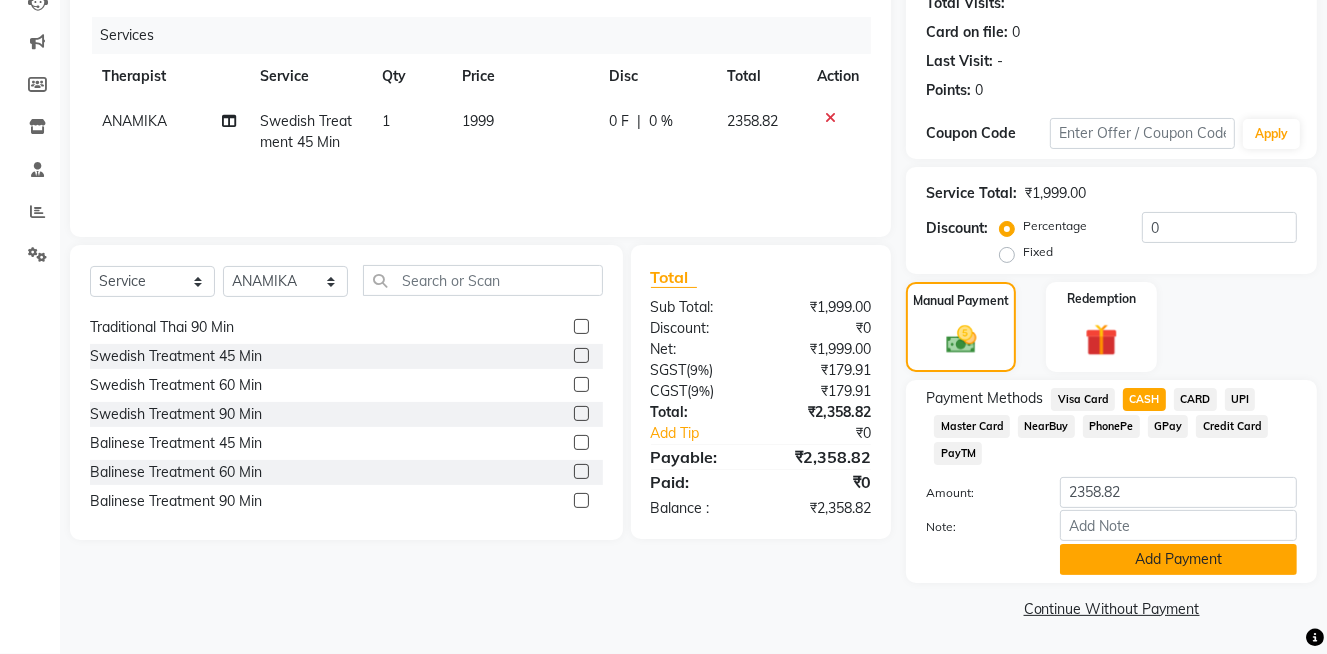 click on "Add Payment" 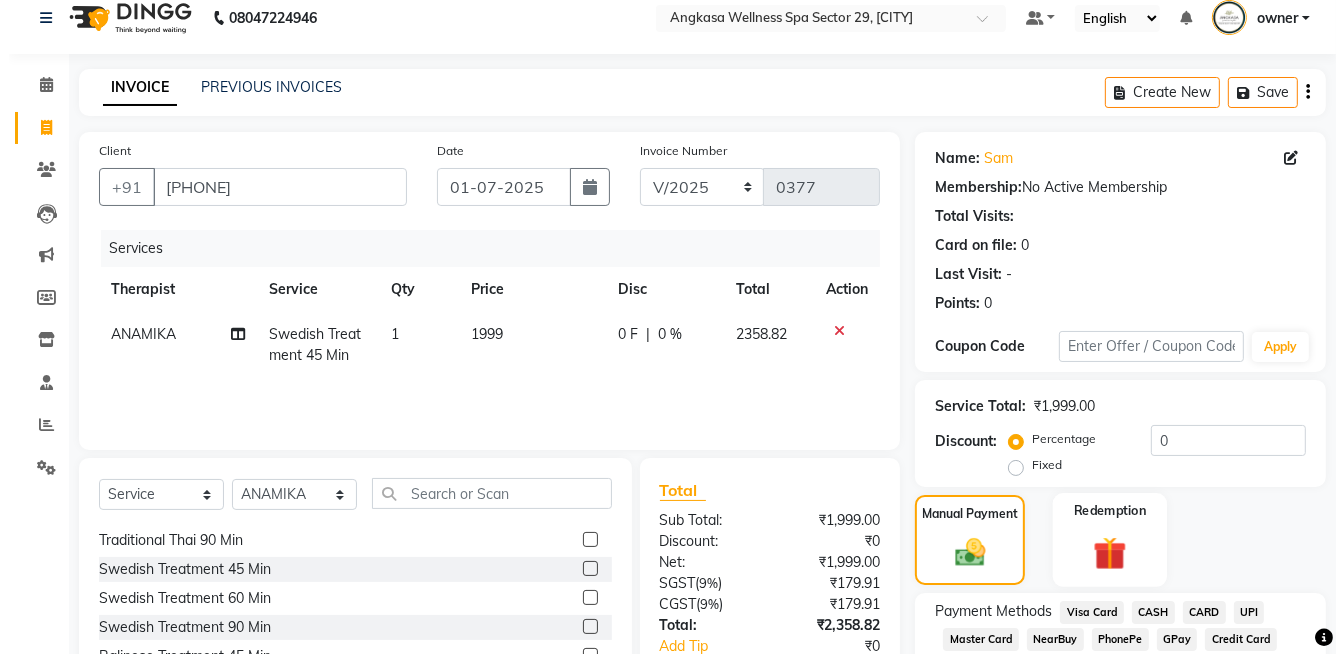 scroll, scrollTop: 0, scrollLeft: 0, axis: both 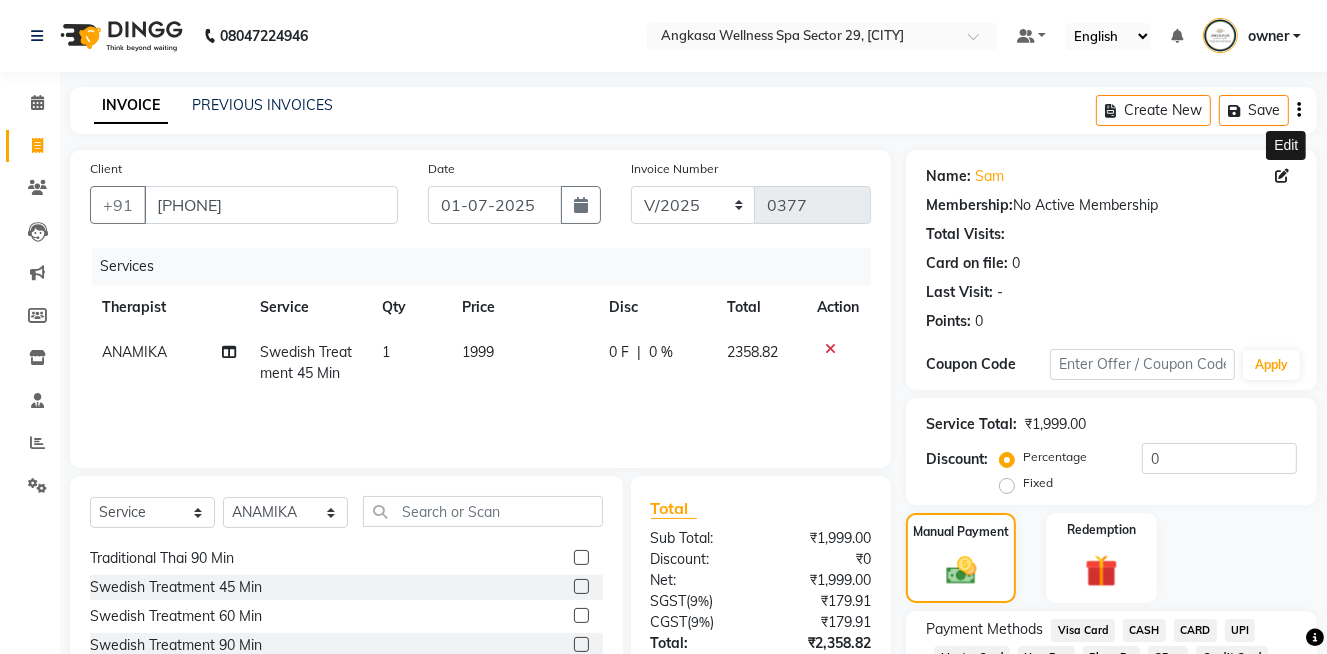 click 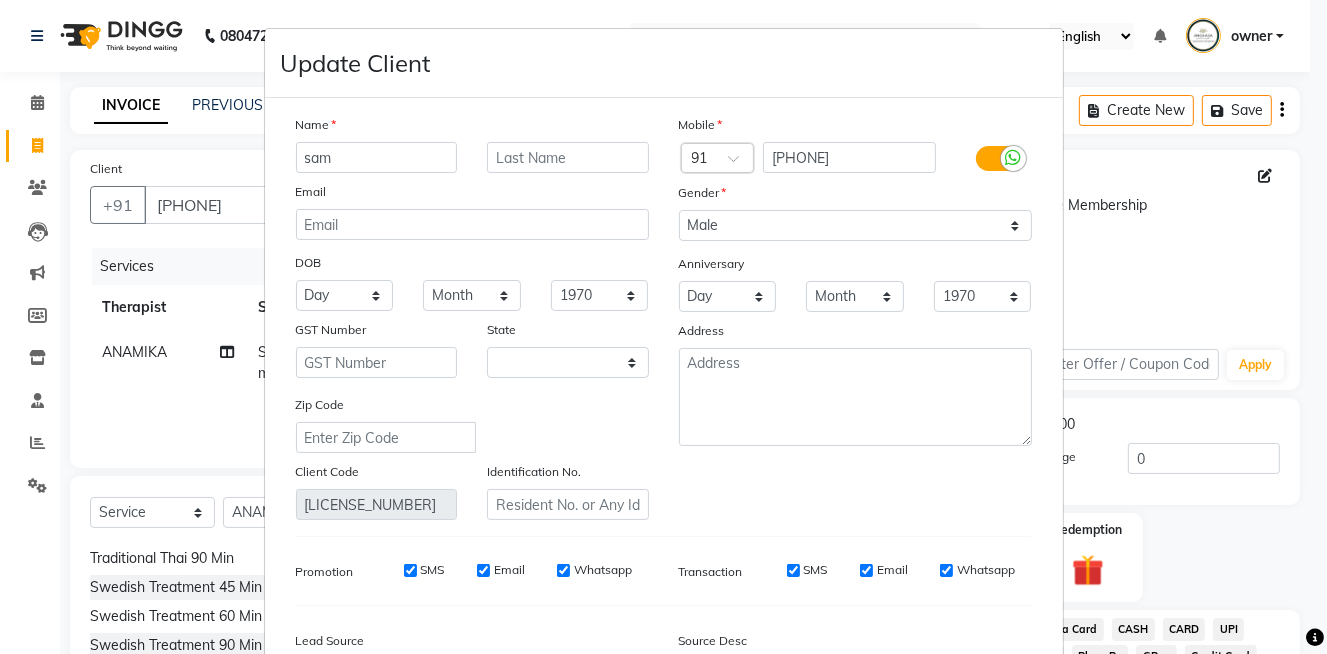 select on "13" 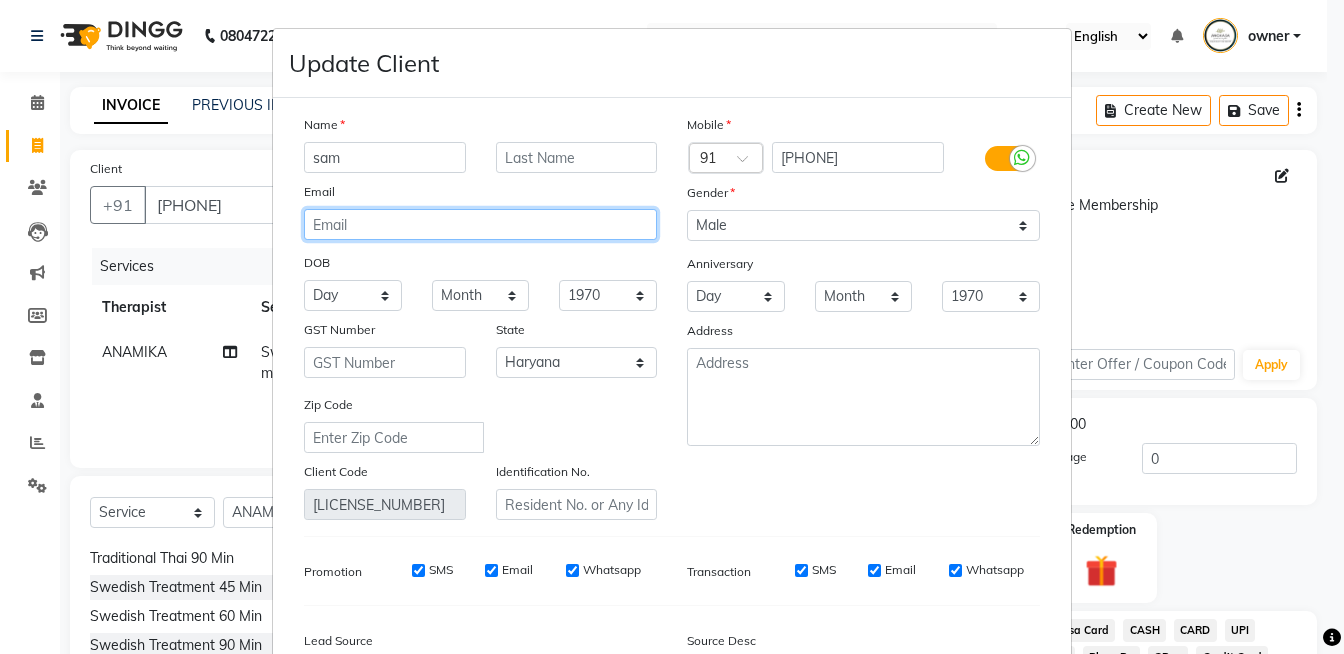 click at bounding box center [480, 224] 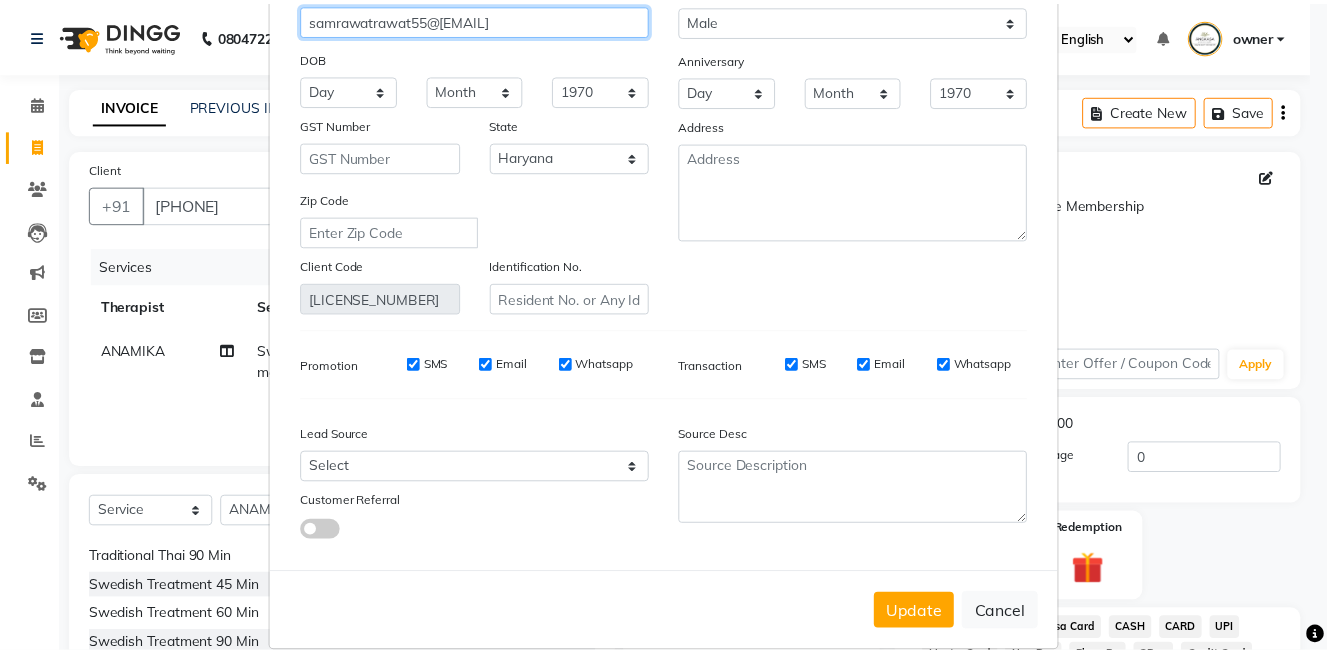 scroll, scrollTop: 243, scrollLeft: 0, axis: vertical 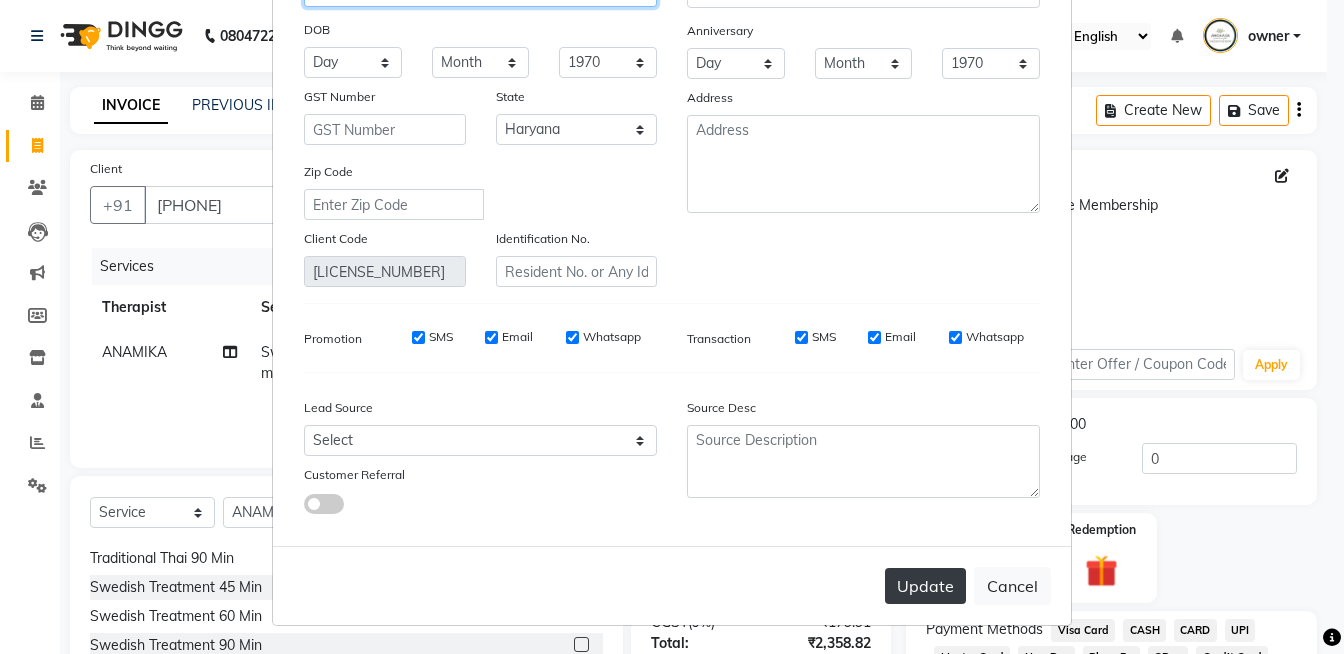 type on "samrawatrawat55@[EMAIL]" 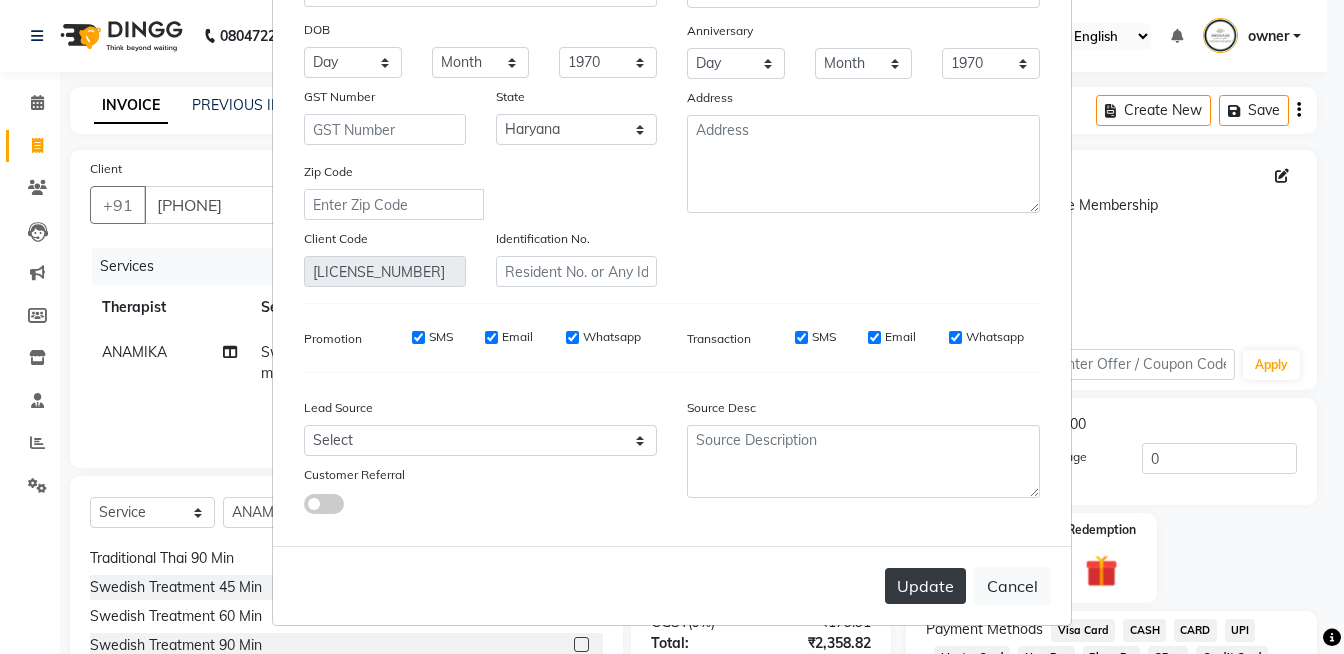 click on "Update" at bounding box center [925, 586] 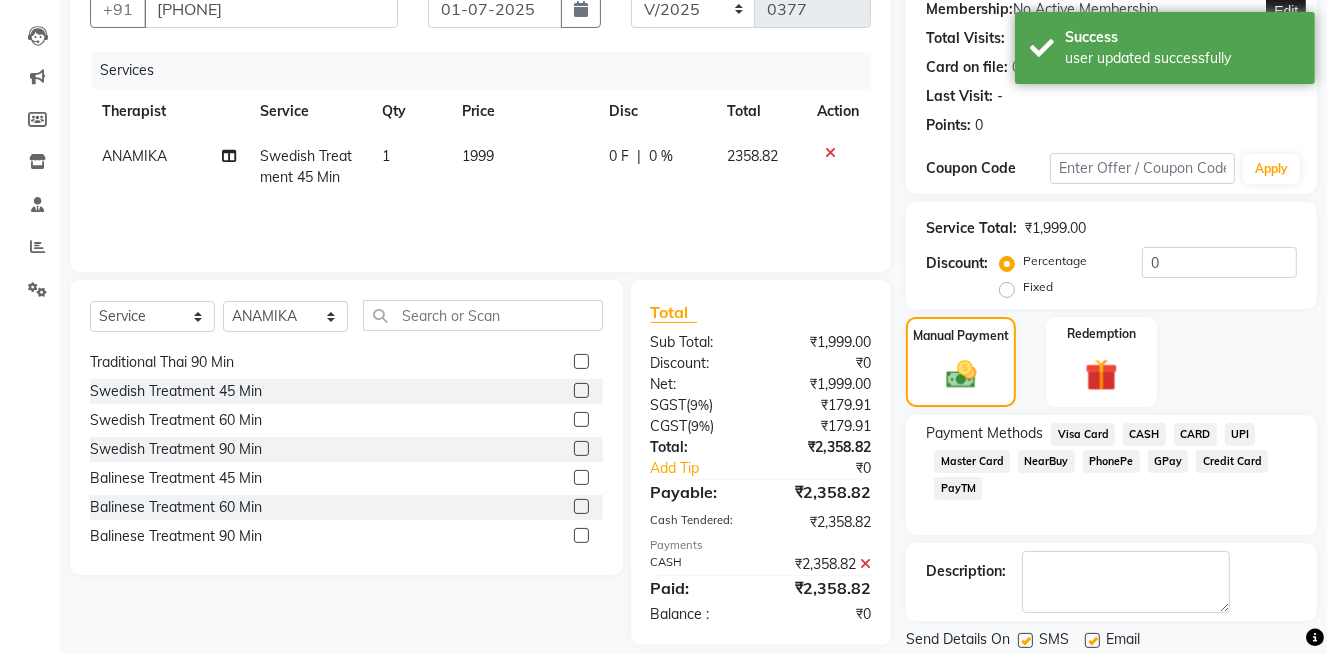 scroll, scrollTop: 260, scrollLeft: 0, axis: vertical 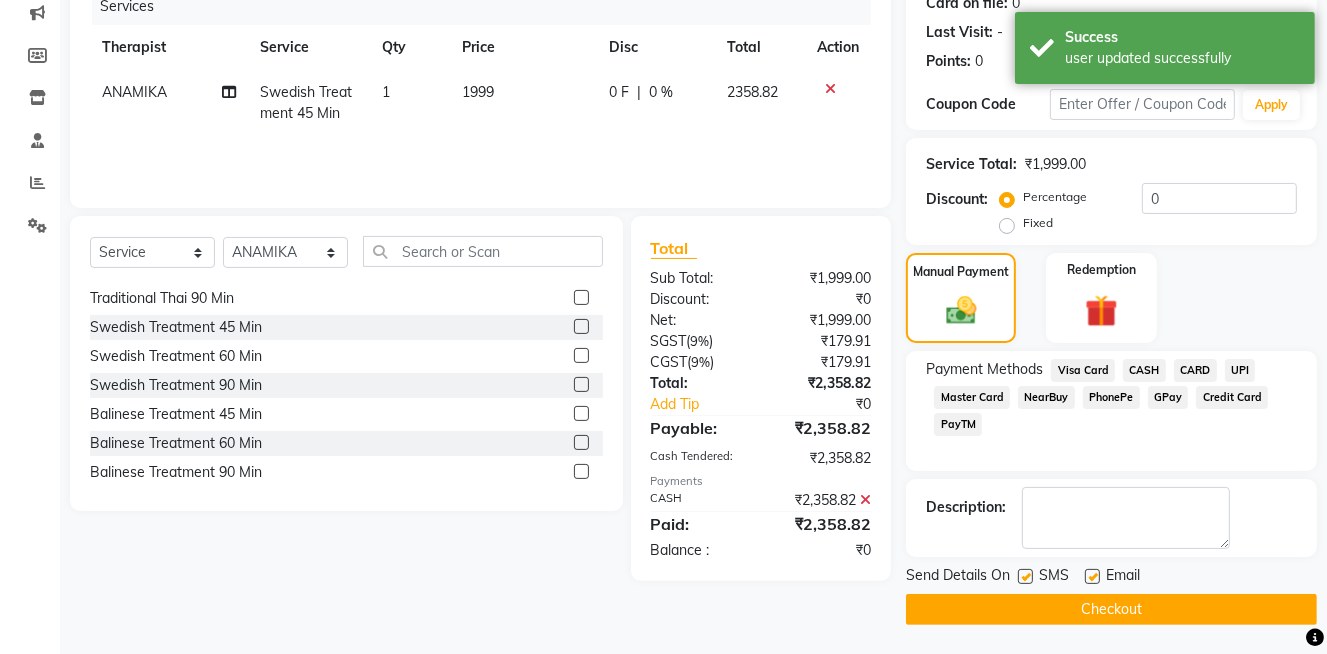 click on "CASH" 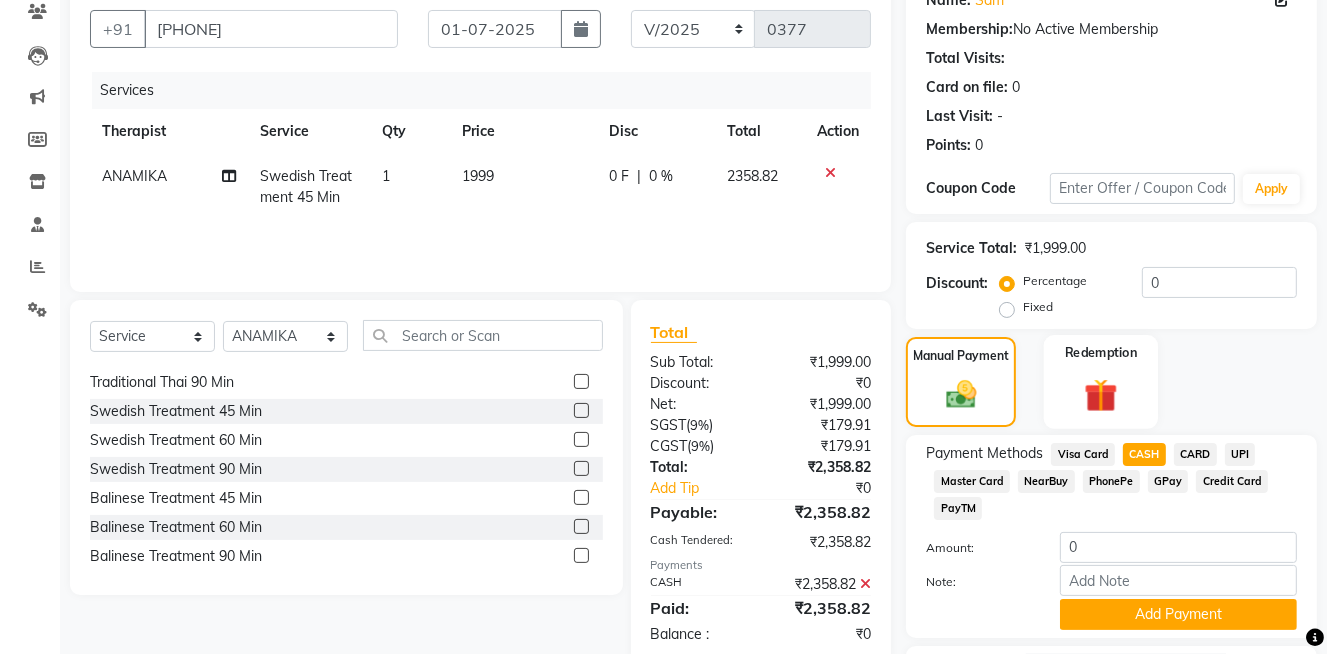 scroll, scrollTop: 200, scrollLeft: 0, axis: vertical 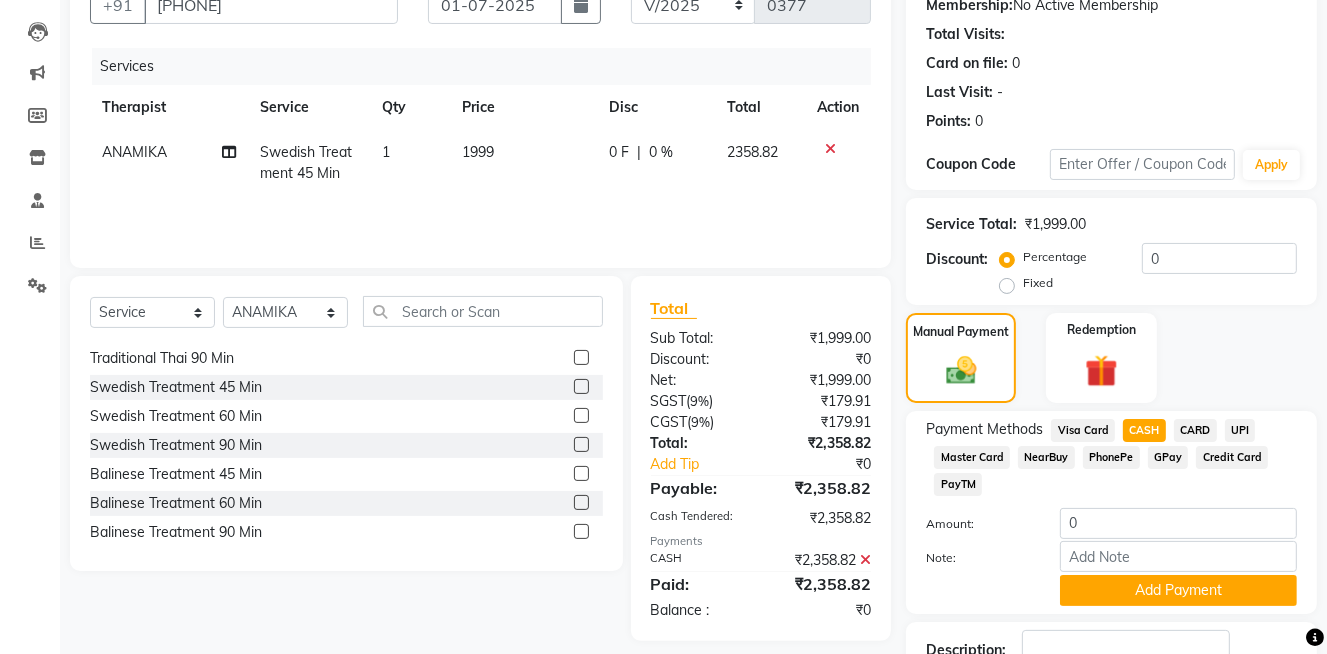 click 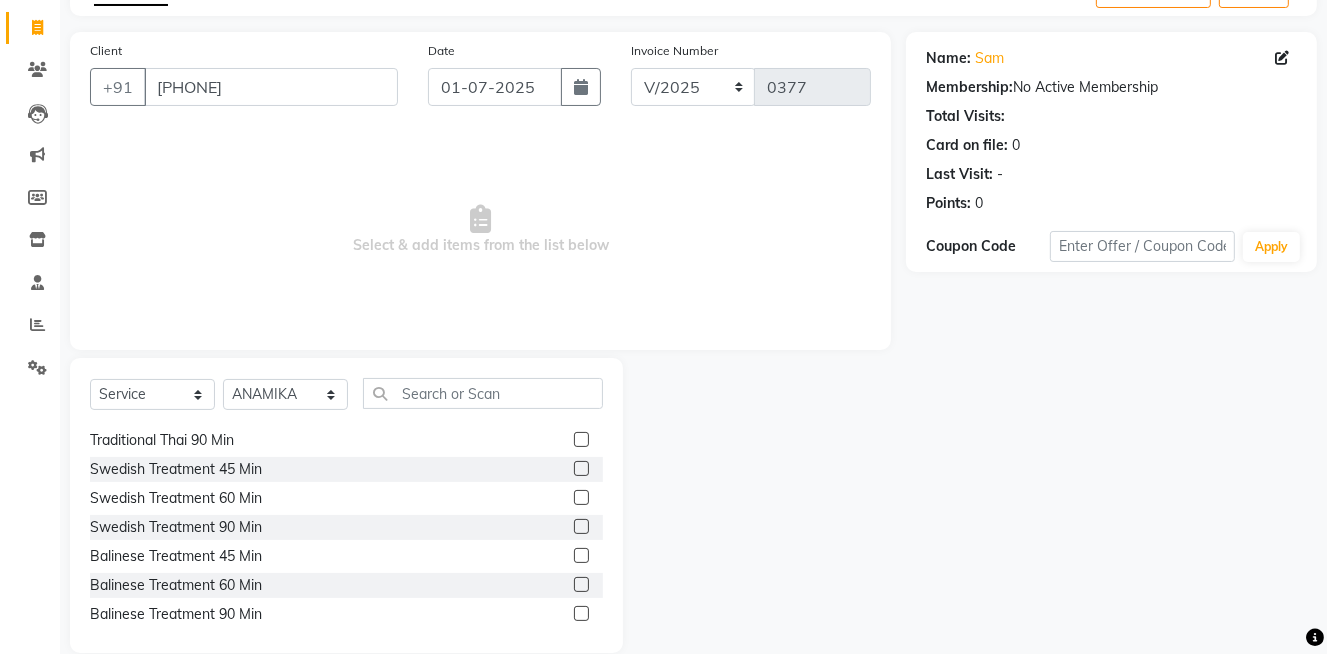 scroll, scrollTop: 147, scrollLeft: 0, axis: vertical 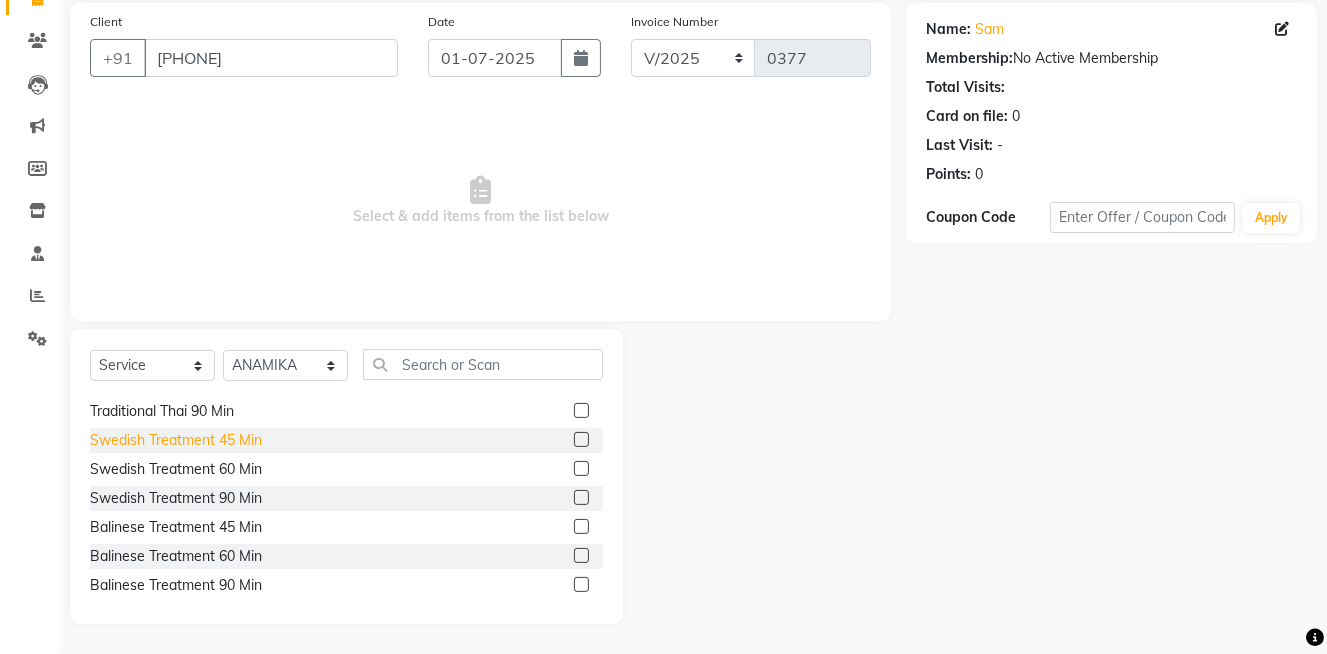 click on "Swedish Treatment 45 Min" 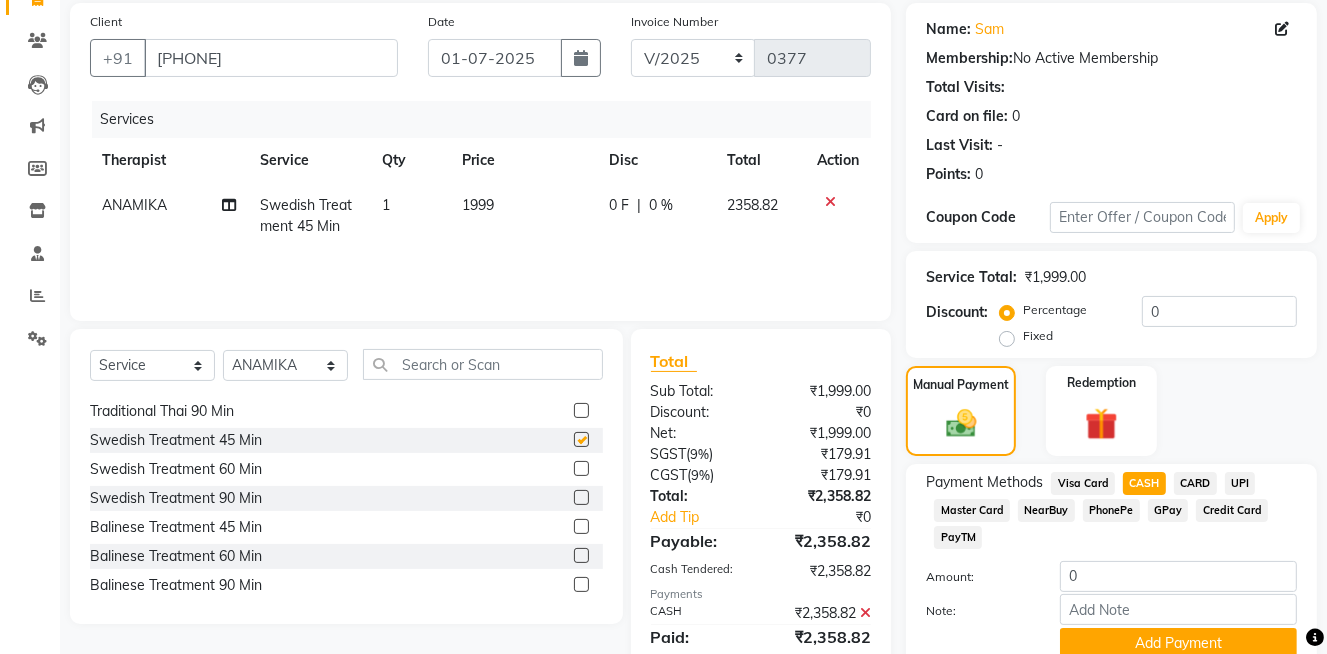 checkbox on "false" 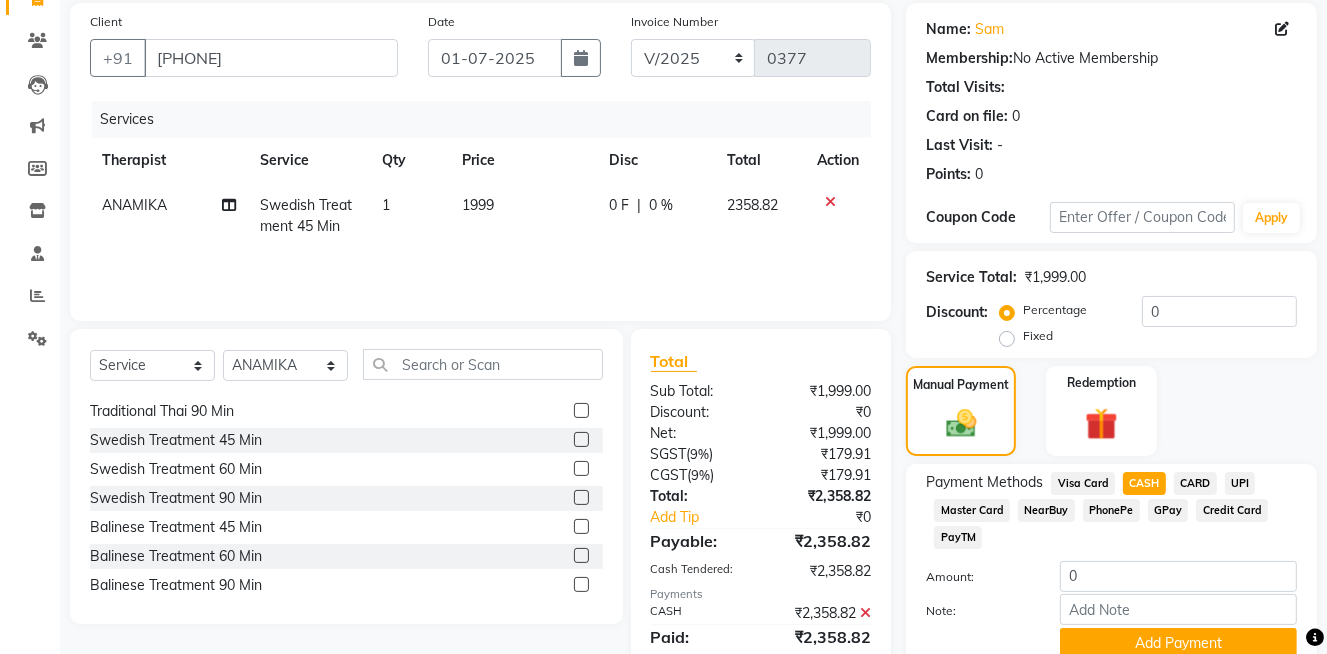 scroll, scrollTop: 346, scrollLeft: 0, axis: vertical 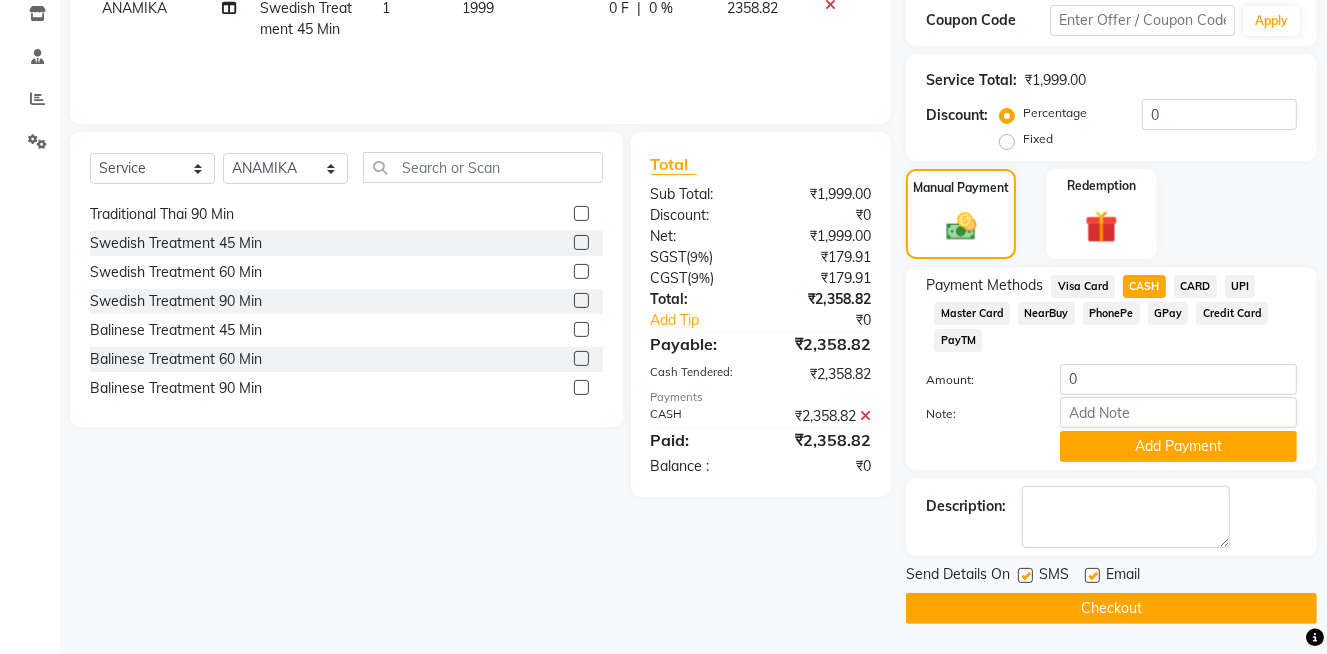 click on "Visa Card" 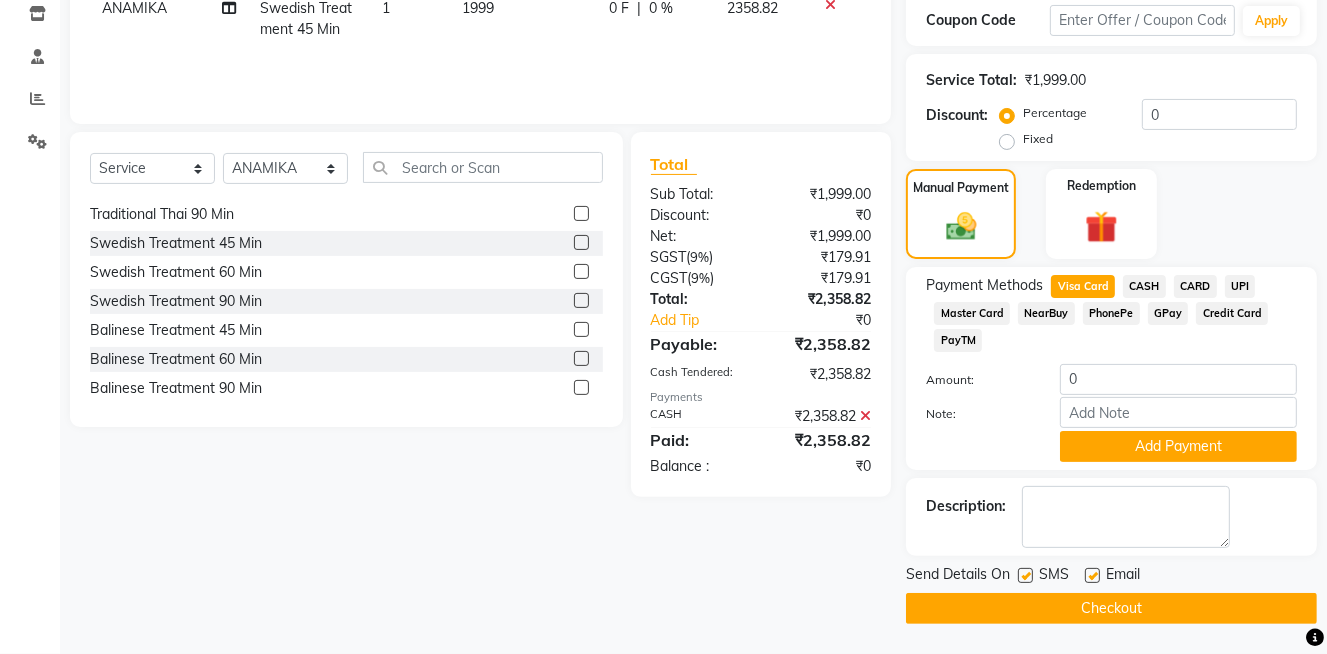 click on "CASH" 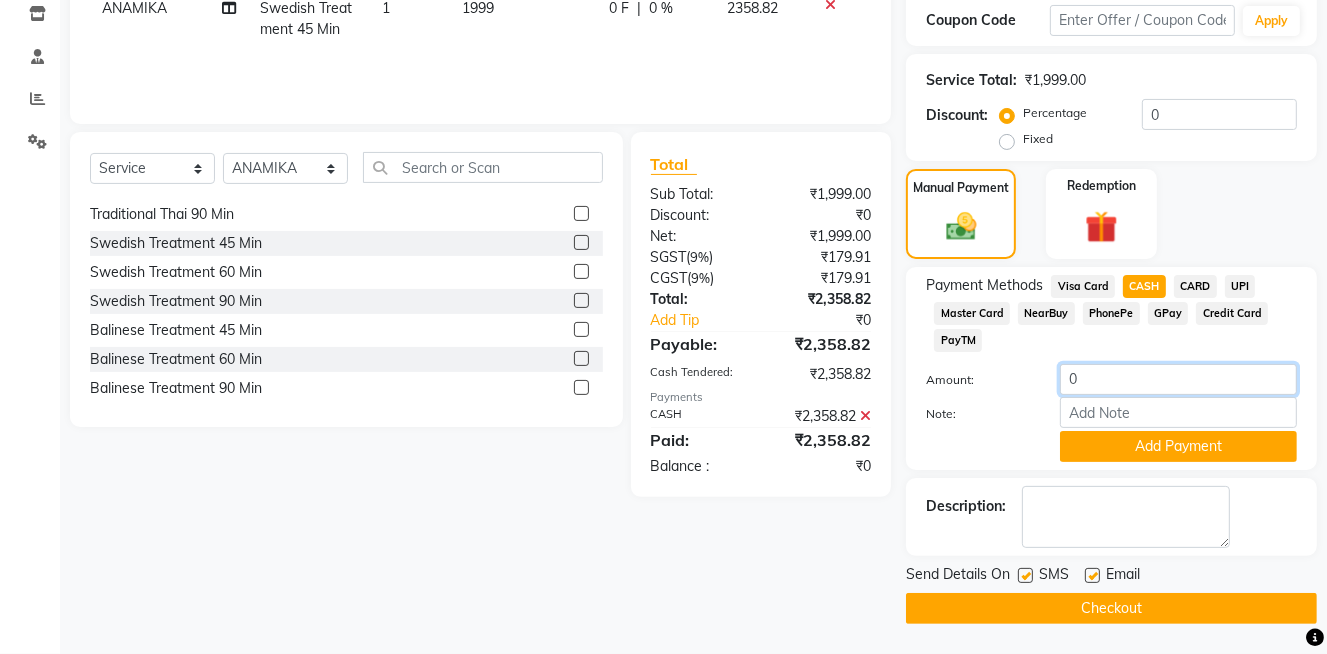 drag, startPoint x: 1133, startPoint y: 380, endPoint x: 1044, endPoint y: 396, distance: 90.426765 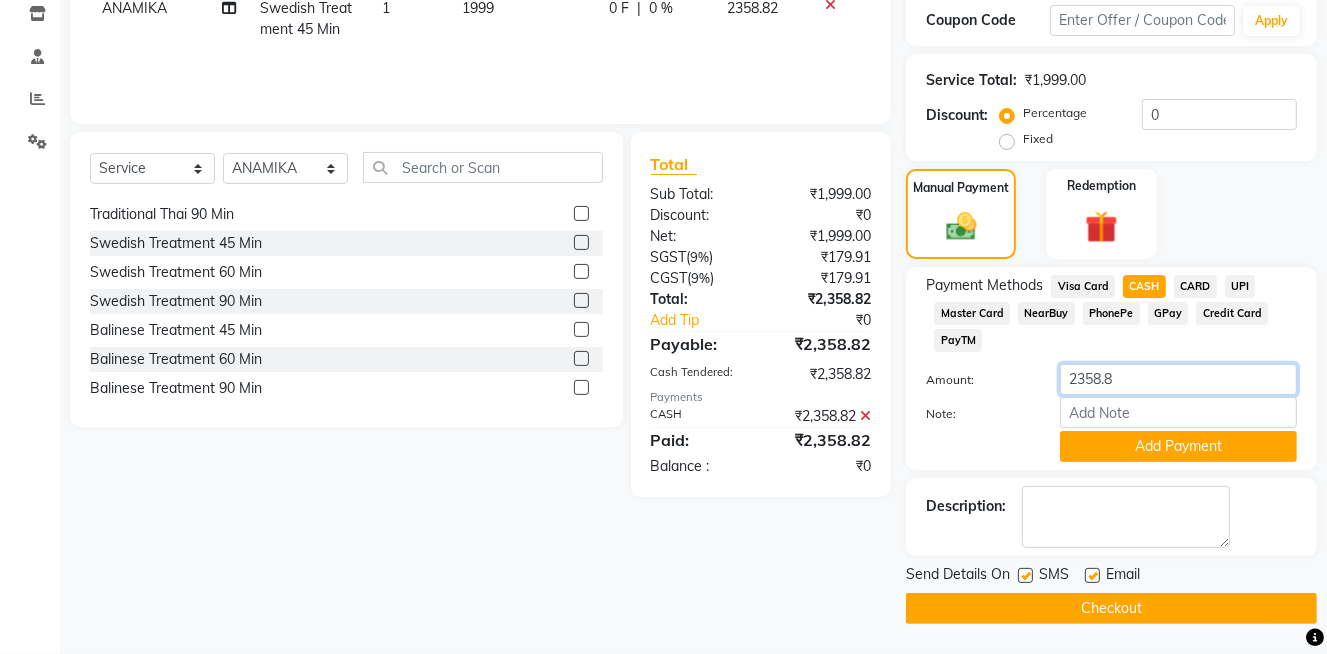 type on "2358.82" 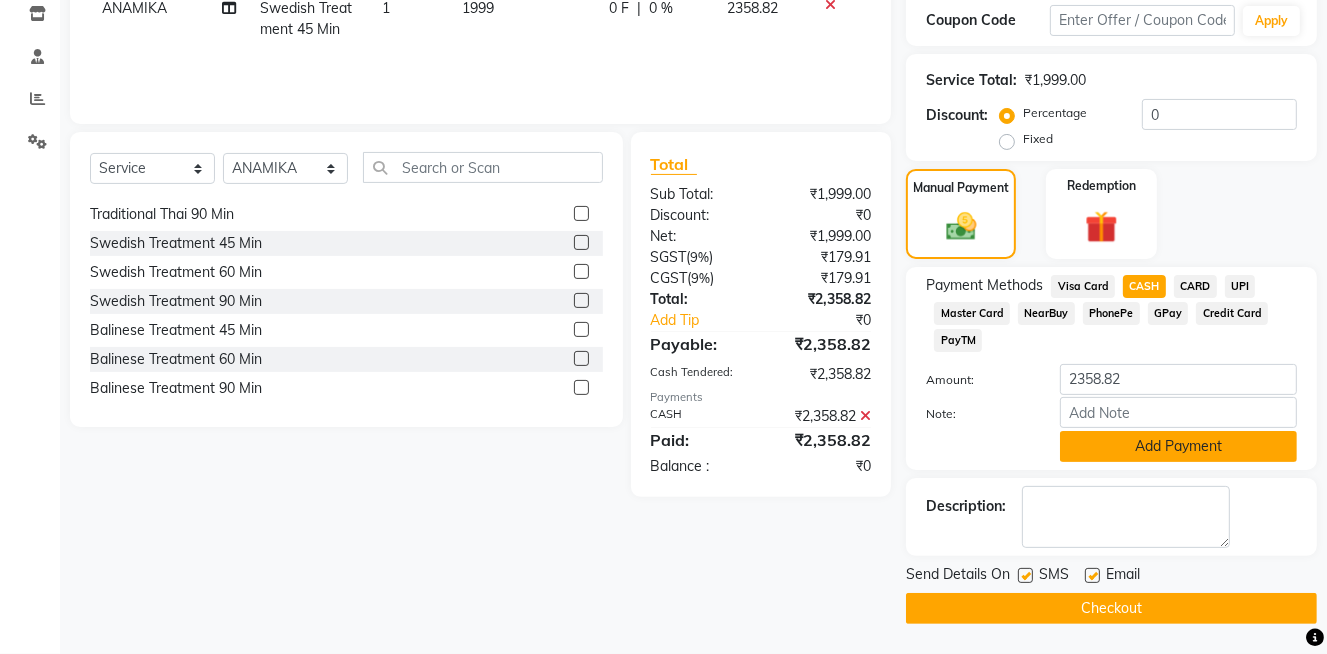 click on "Add Payment" 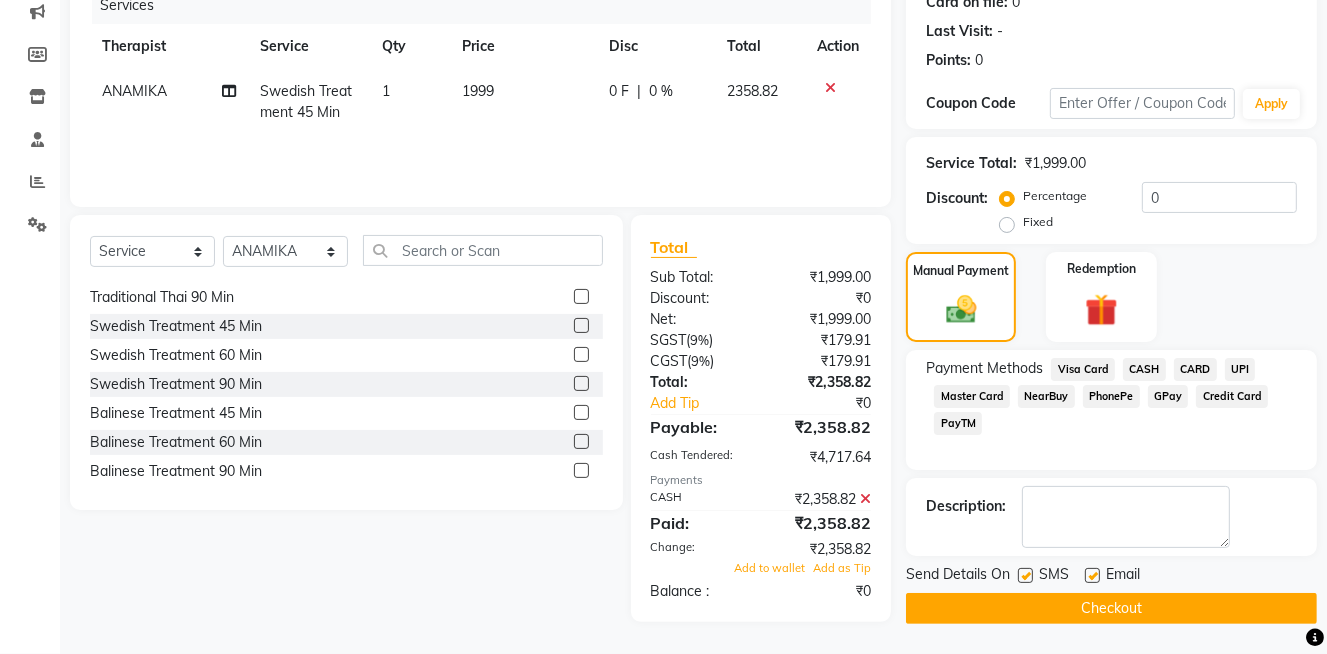 scroll, scrollTop: 260, scrollLeft: 0, axis: vertical 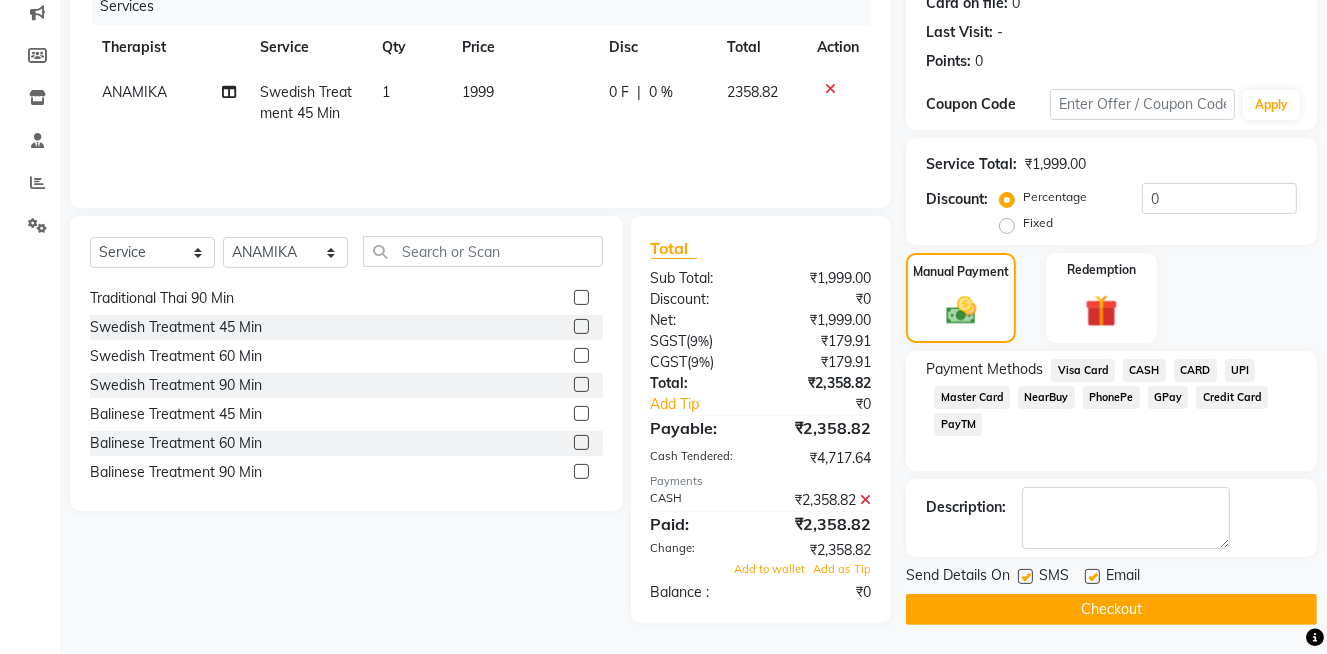 click on "Checkout" 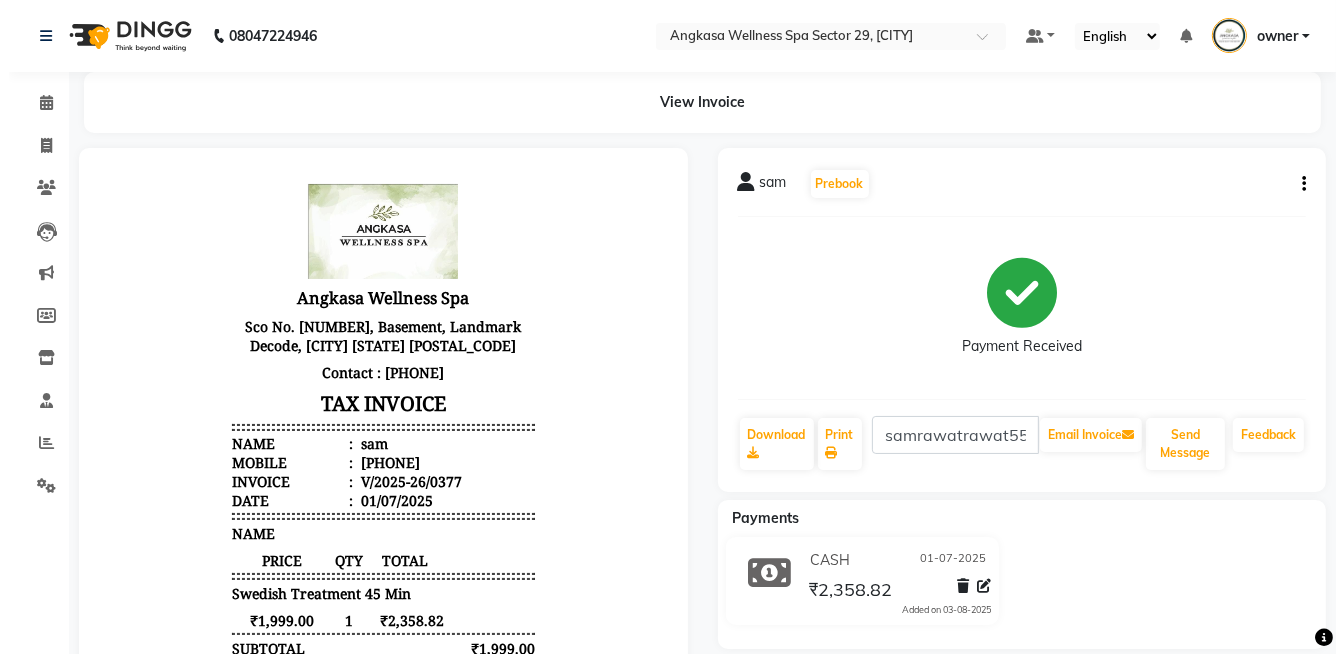 scroll, scrollTop: 16, scrollLeft: 0, axis: vertical 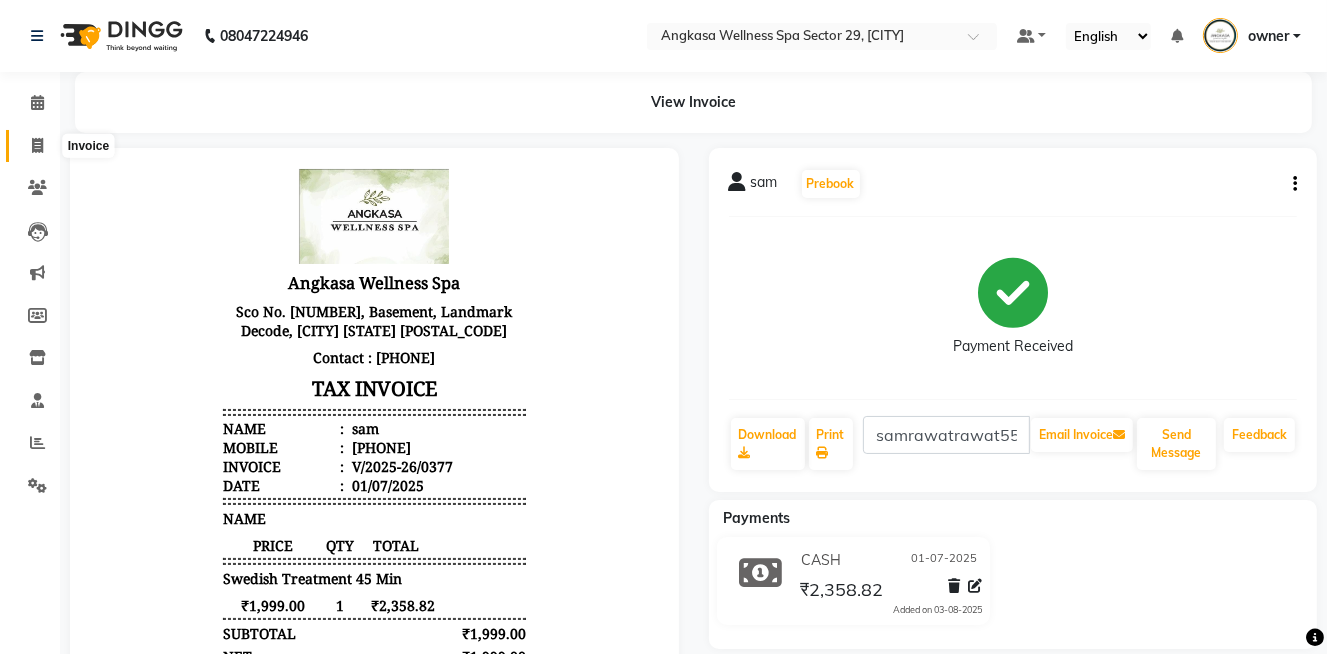 click 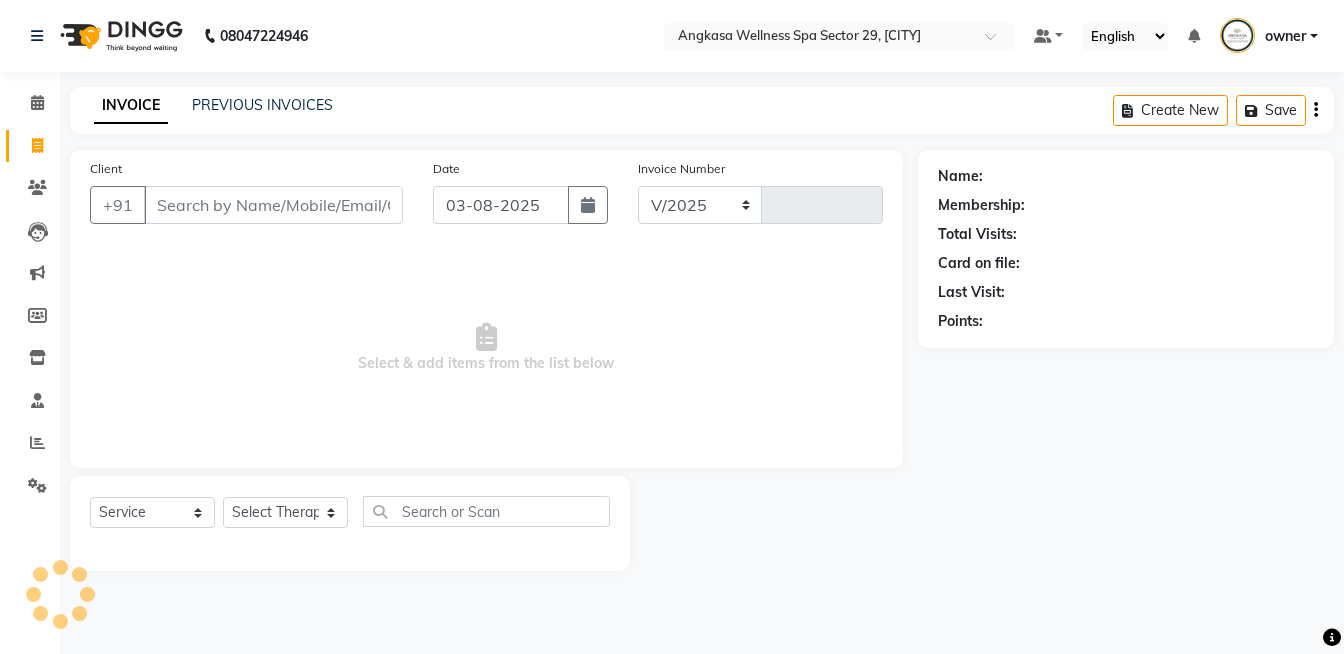 select on "8366" 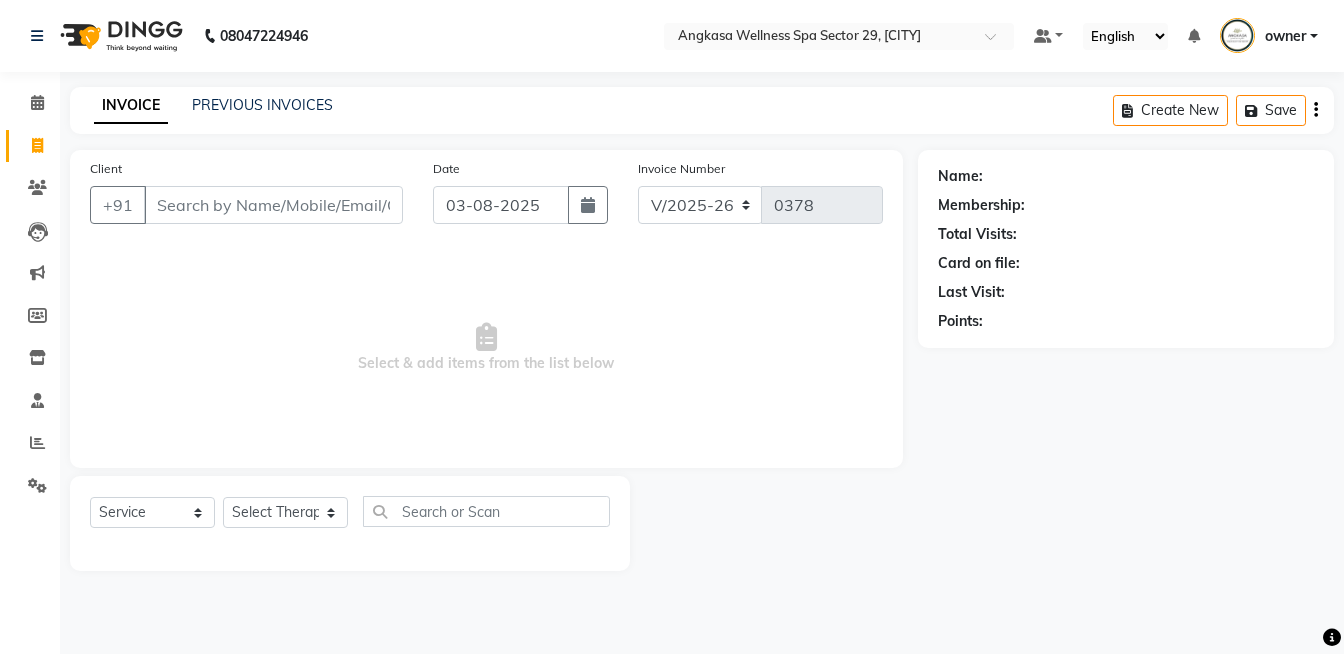 select on "product" 